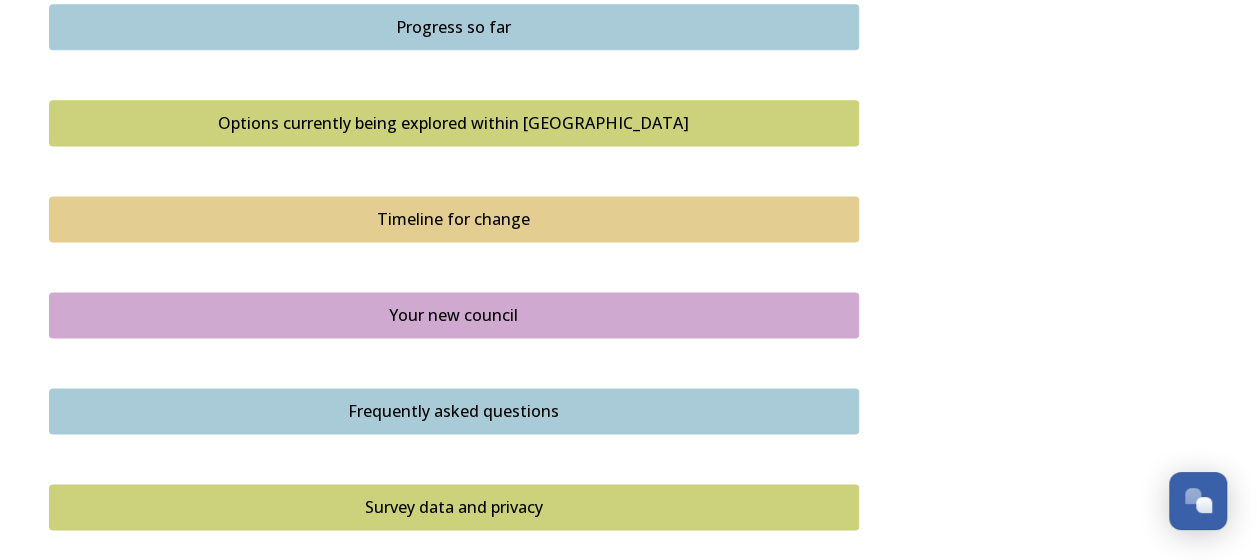 scroll, scrollTop: 1200, scrollLeft: 0, axis: vertical 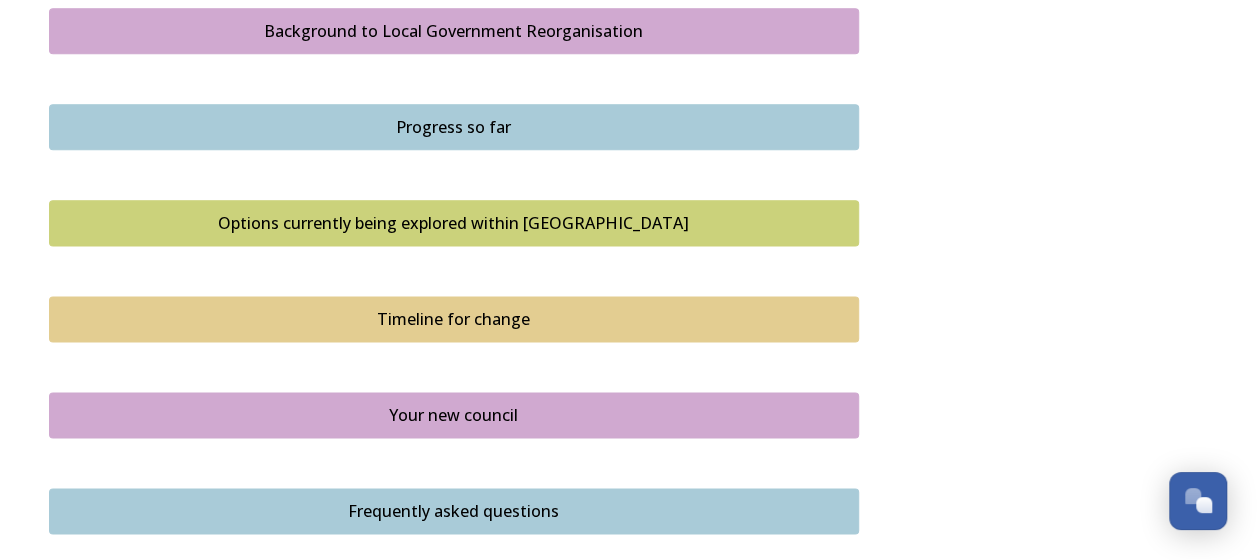 click on "Background to Local Government Reorganisation" at bounding box center (454, 31) 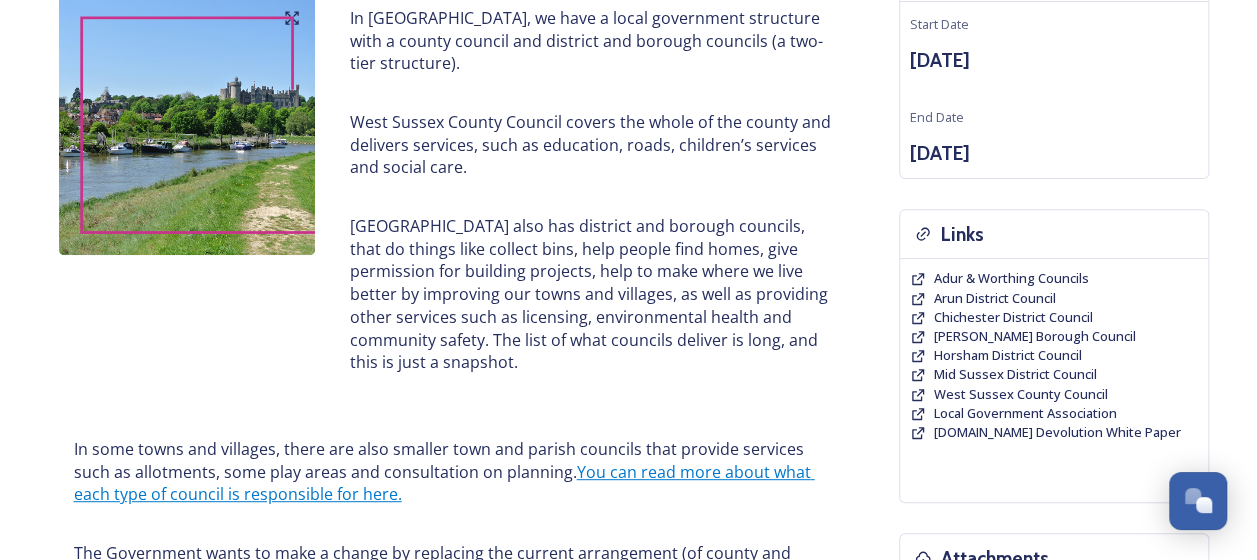scroll, scrollTop: 0, scrollLeft: 0, axis: both 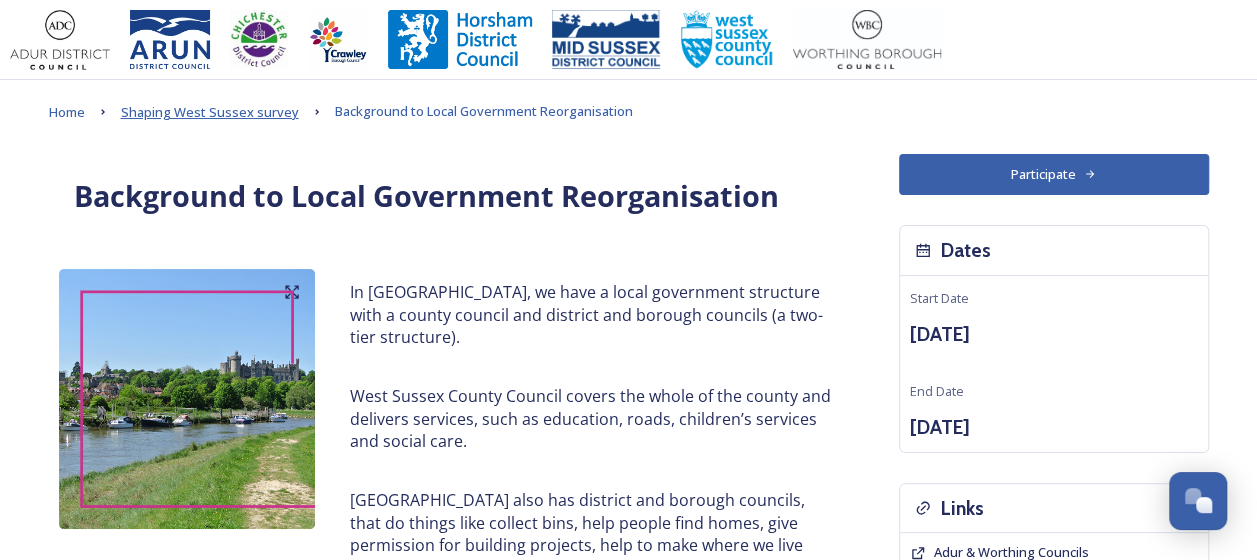 click on "Shaping West Sussex survey" at bounding box center (210, 112) 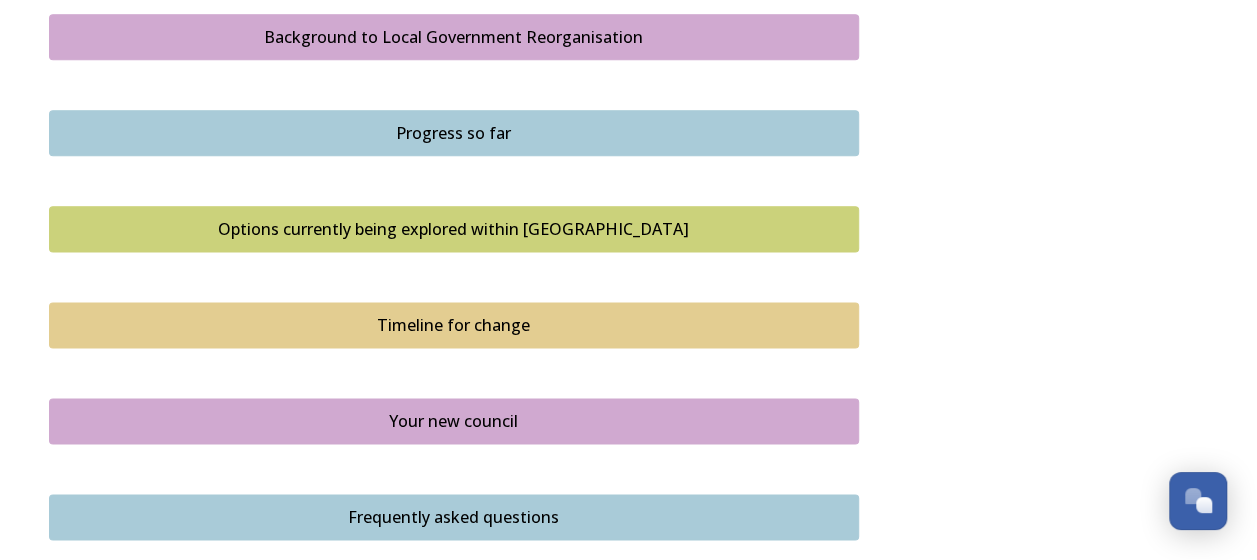 scroll, scrollTop: 1200, scrollLeft: 0, axis: vertical 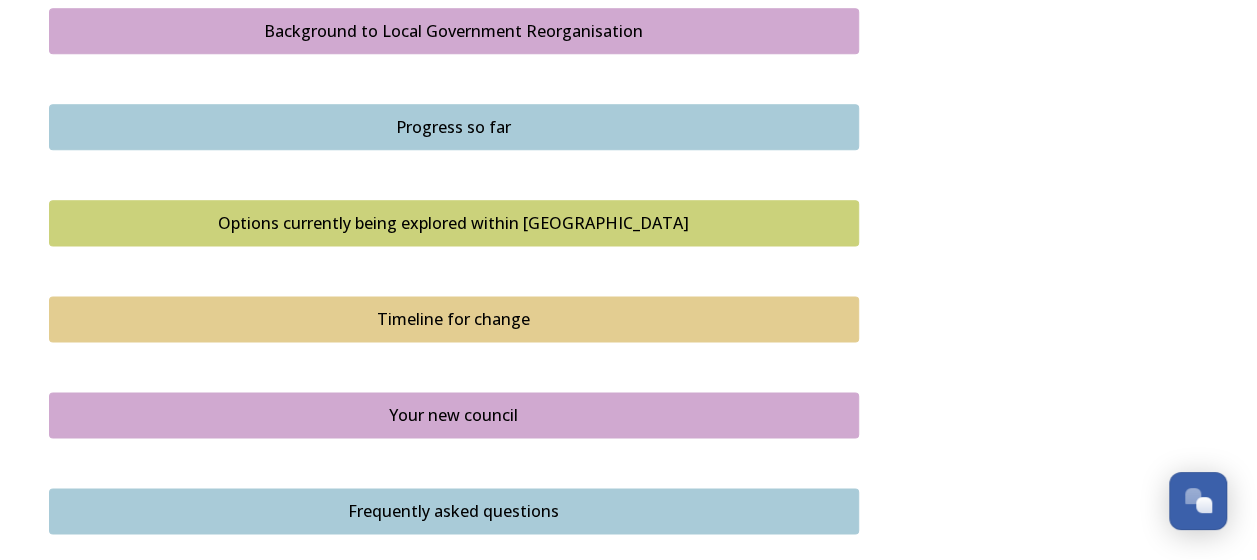 click on "Progress so far" at bounding box center (454, 127) 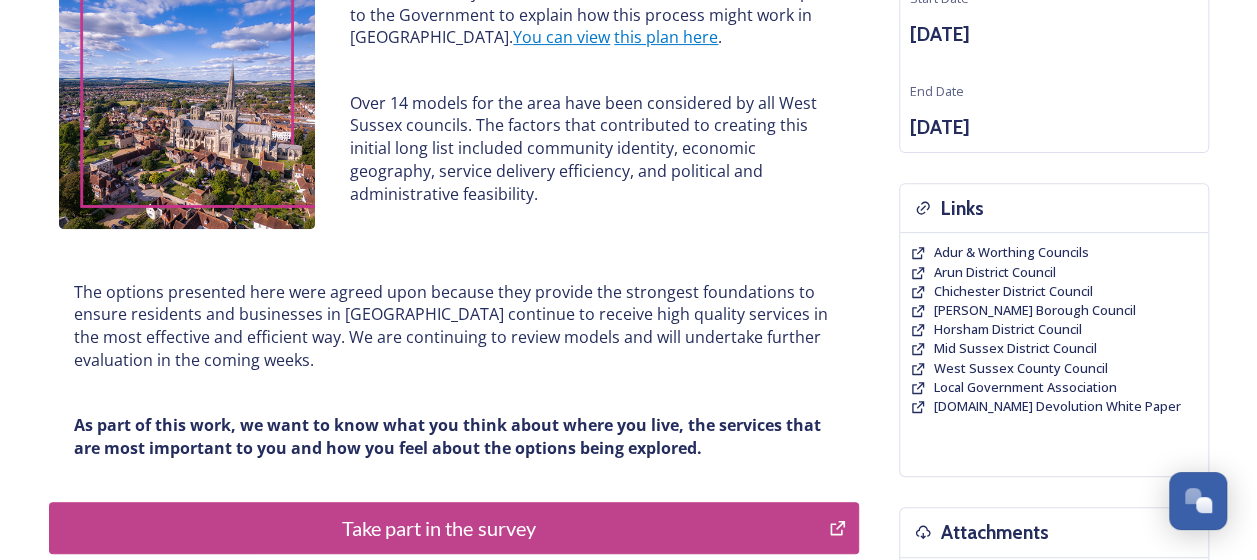 scroll, scrollTop: 400, scrollLeft: 0, axis: vertical 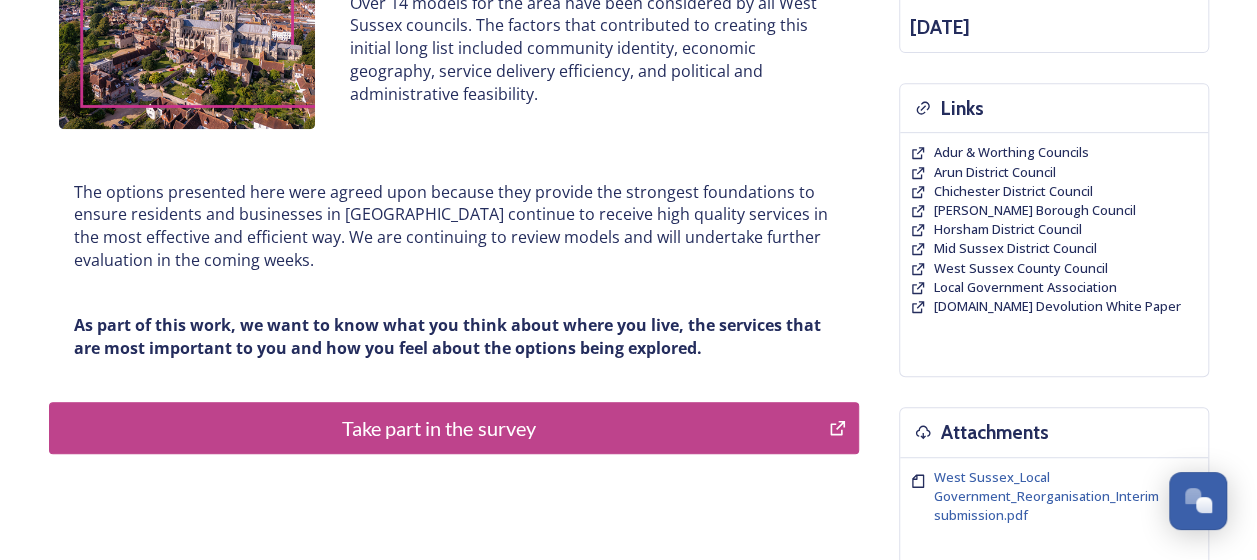 click on "Take part in the survey" at bounding box center (454, 428) 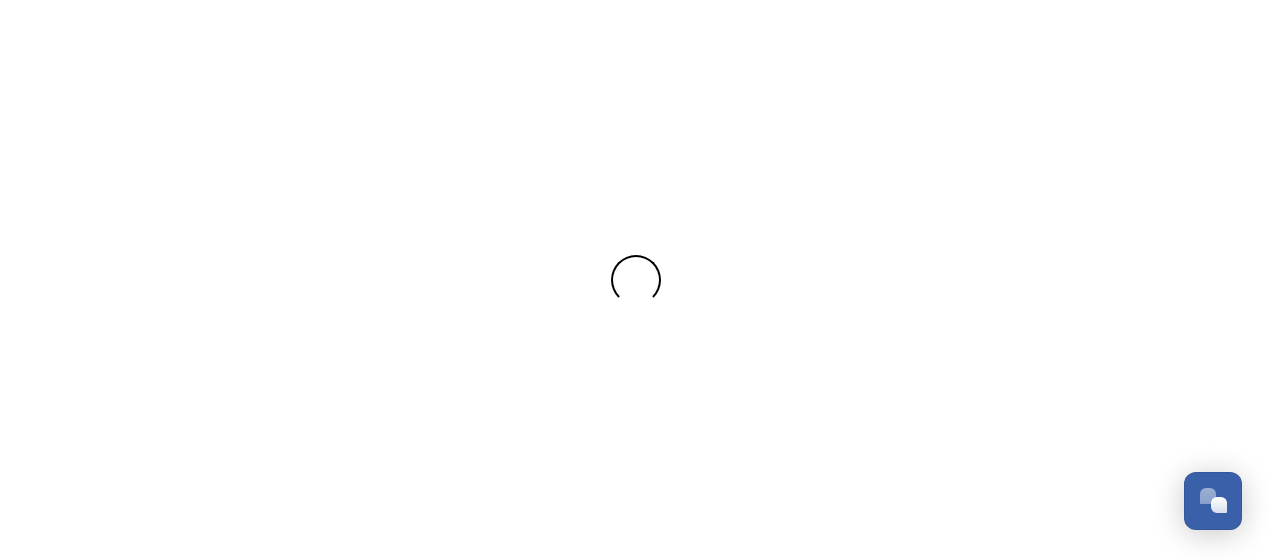 scroll, scrollTop: 0, scrollLeft: 0, axis: both 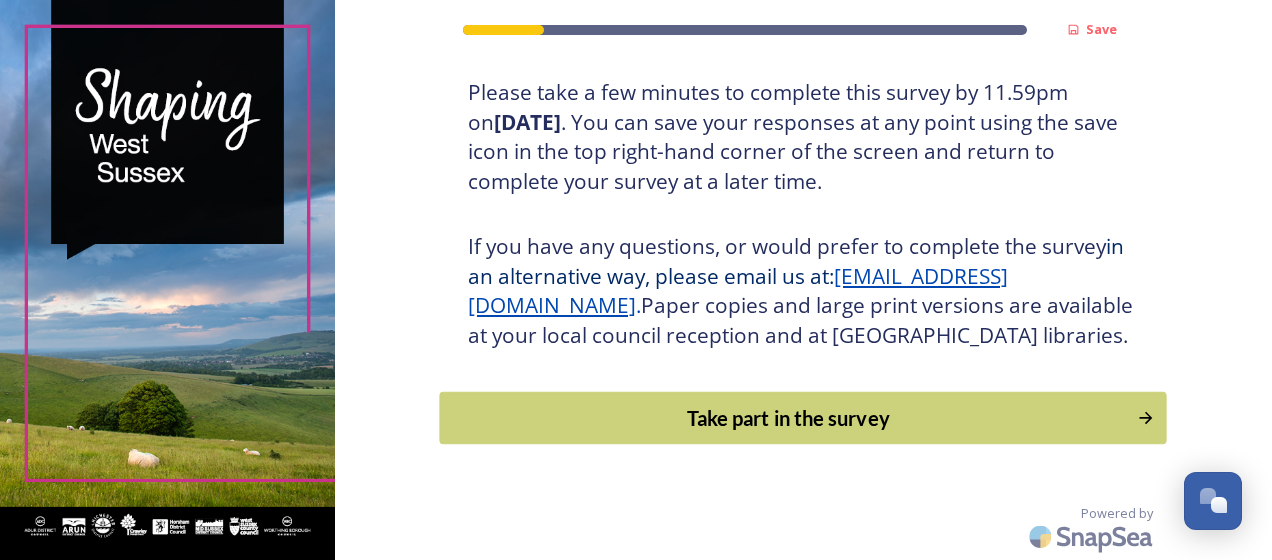click on "Take part in the survey" at bounding box center (789, 418) 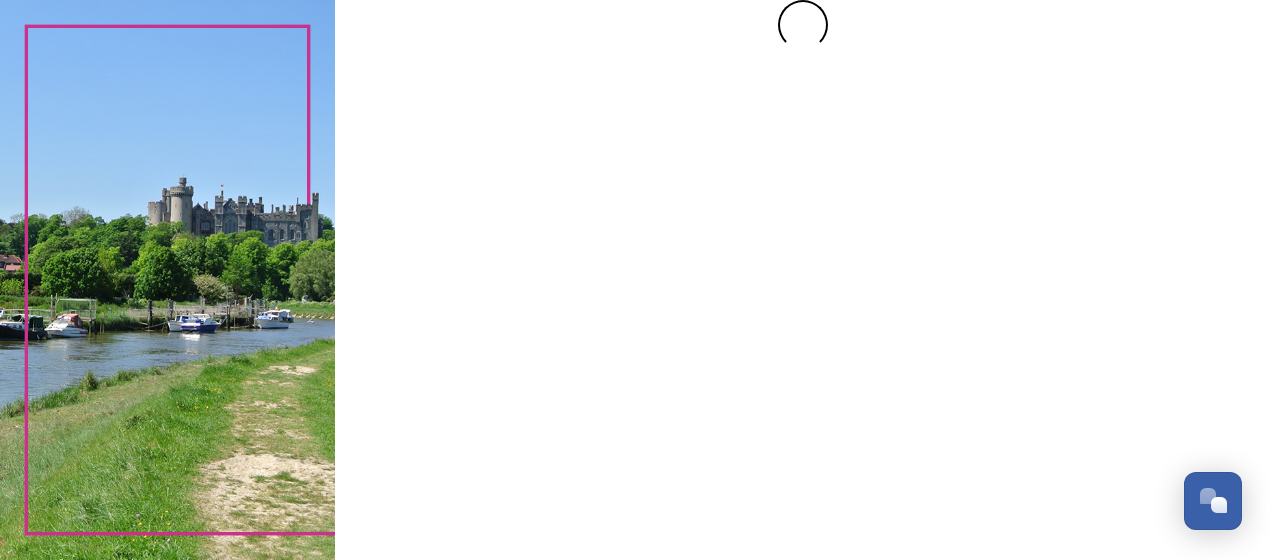 scroll, scrollTop: 0, scrollLeft: 0, axis: both 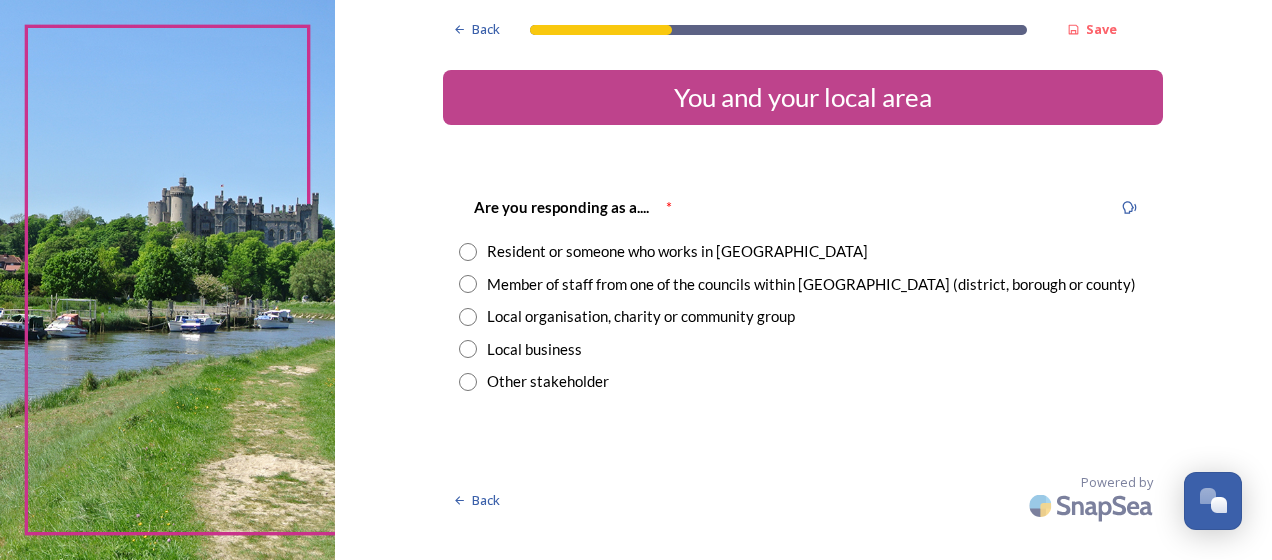 click on "Resident or someone who works in West Sussex" at bounding box center (677, 251) 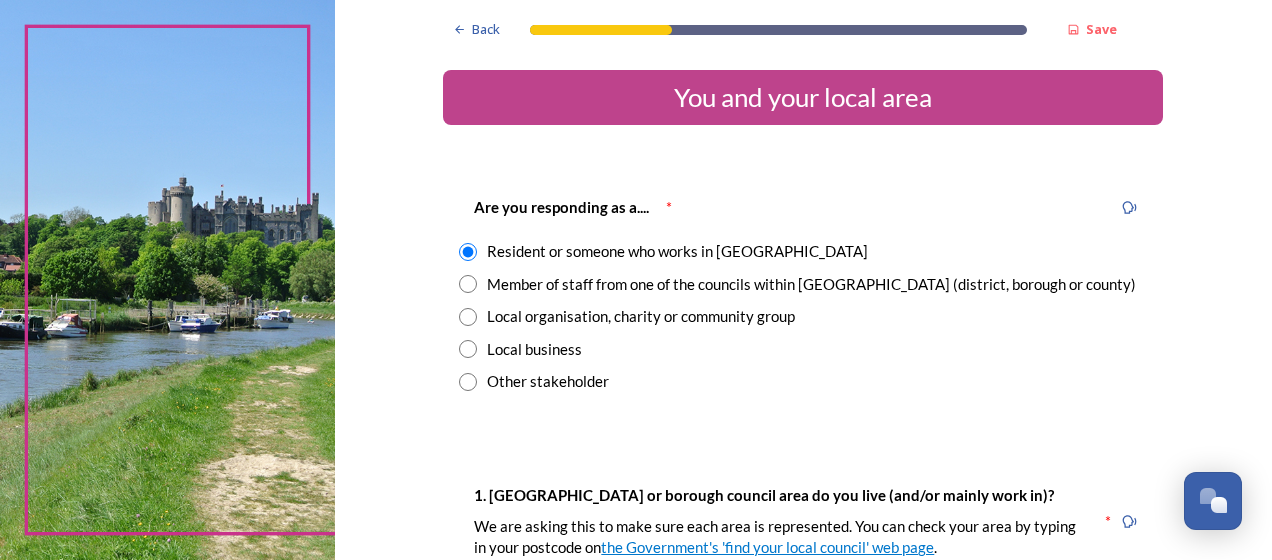 click on "Member of staff from one of the councils within West Sussex (district, borough or county)" at bounding box center [811, 284] 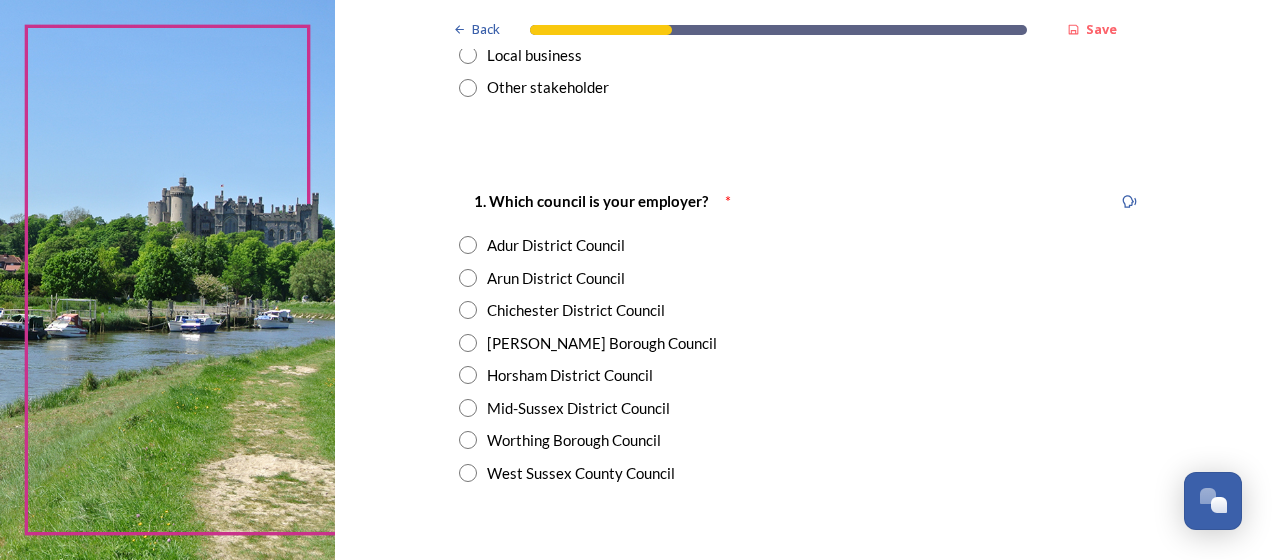 scroll, scrollTop: 300, scrollLeft: 0, axis: vertical 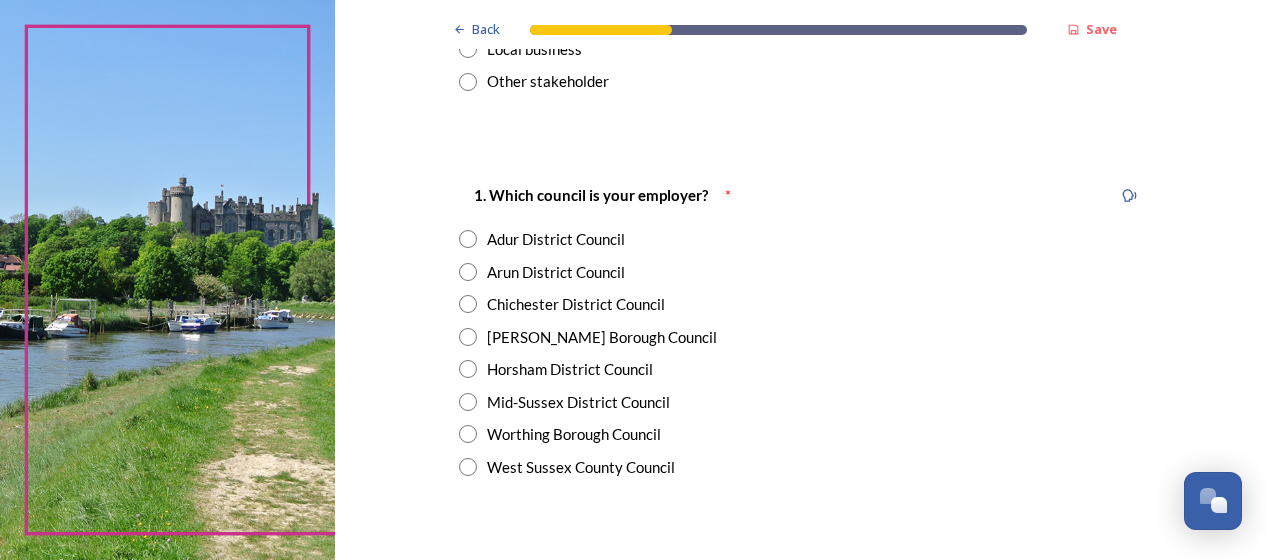 click on "Mid-Sussex District Council" at bounding box center [578, 402] 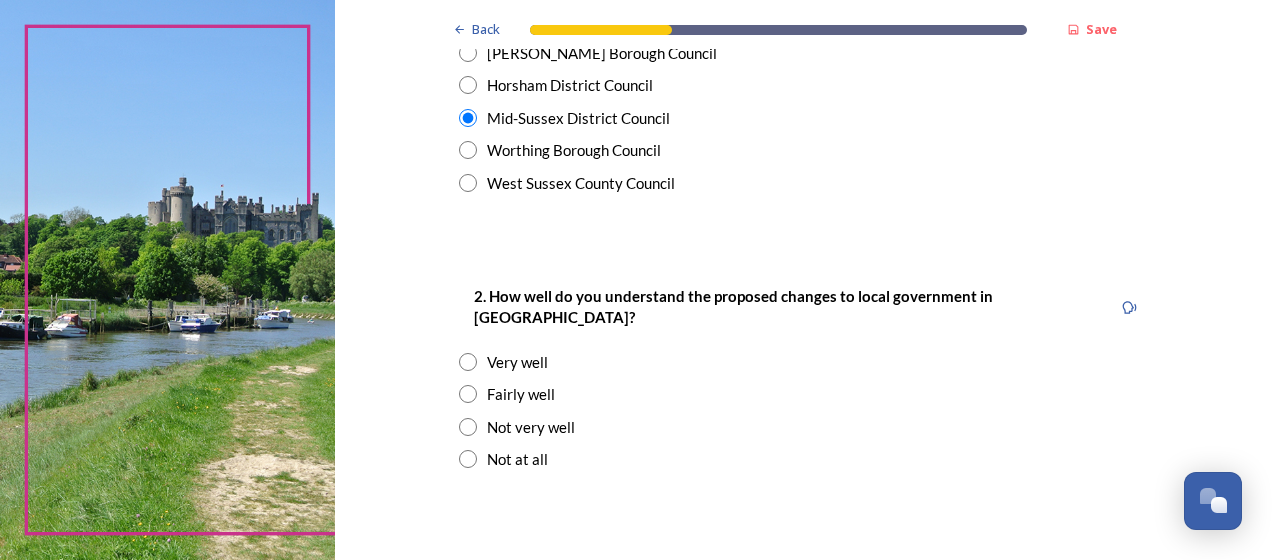 scroll, scrollTop: 600, scrollLeft: 0, axis: vertical 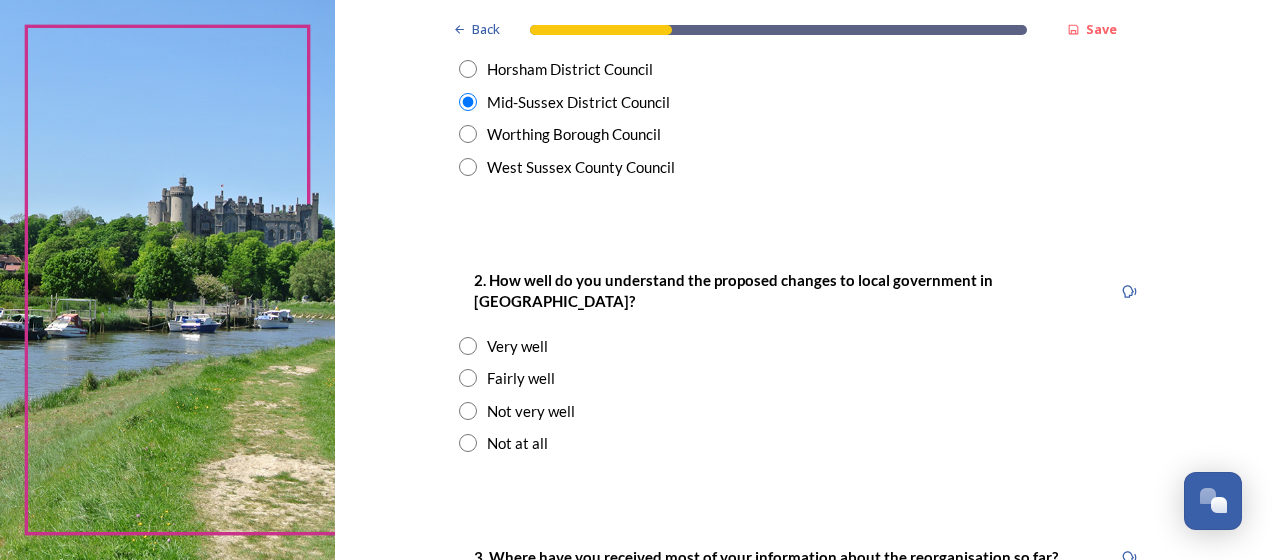 click on "Very well" at bounding box center [517, 346] 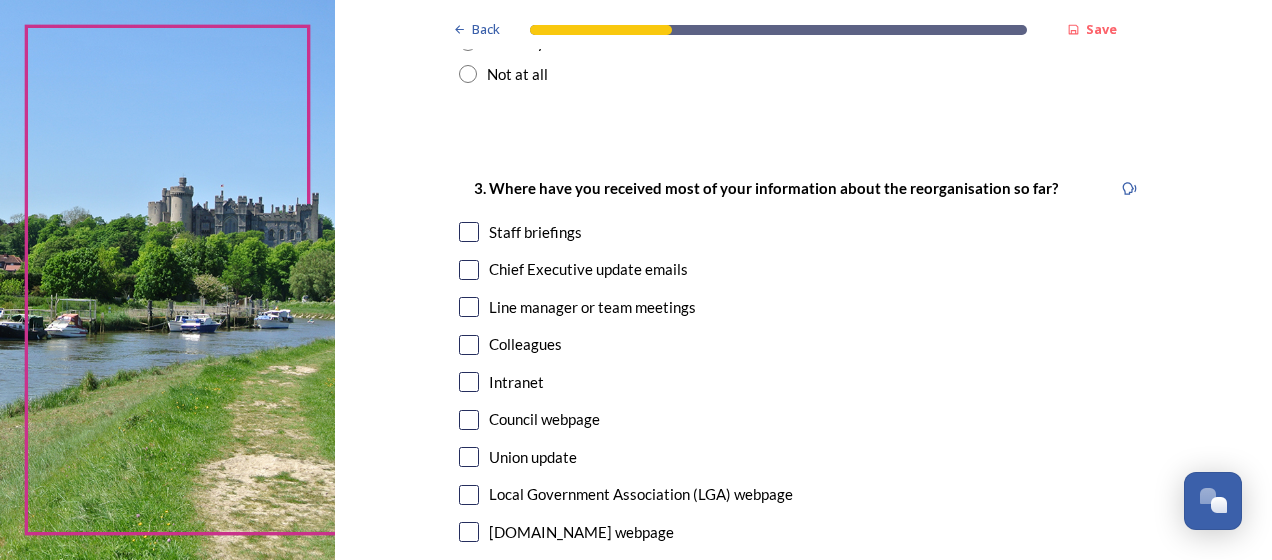 scroll, scrollTop: 1000, scrollLeft: 0, axis: vertical 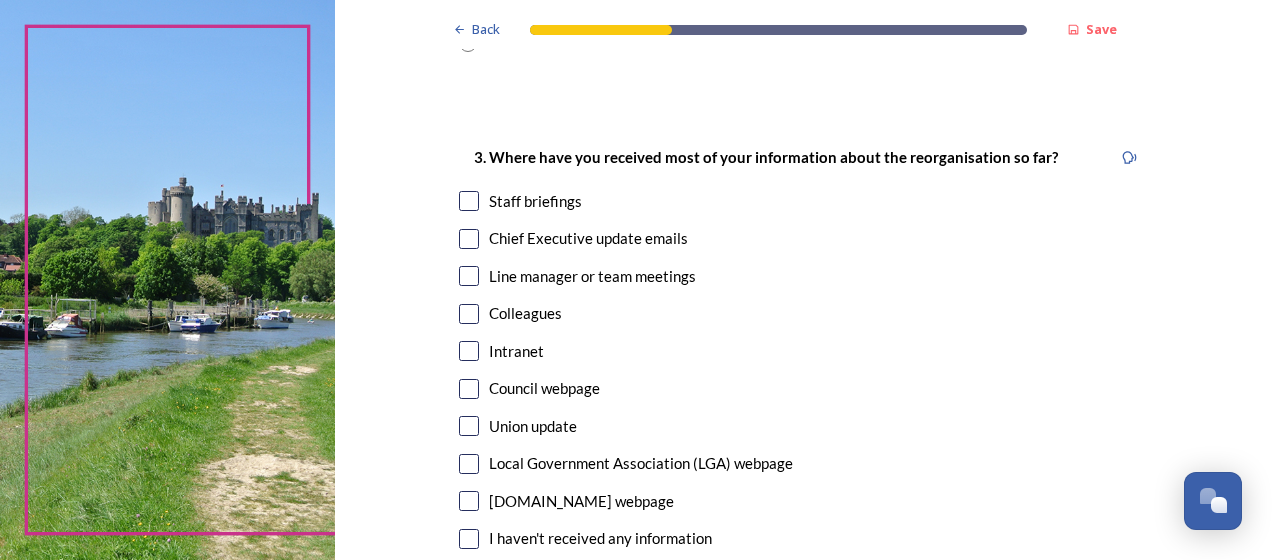 click on "Staff briefings" at bounding box center [535, 201] 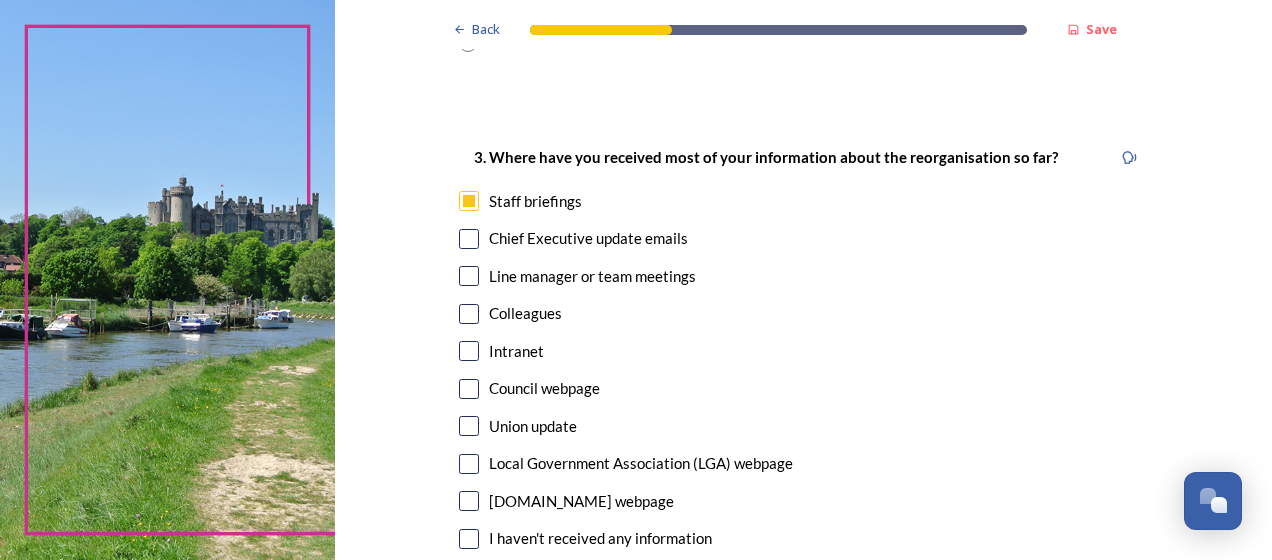 checkbox on "true" 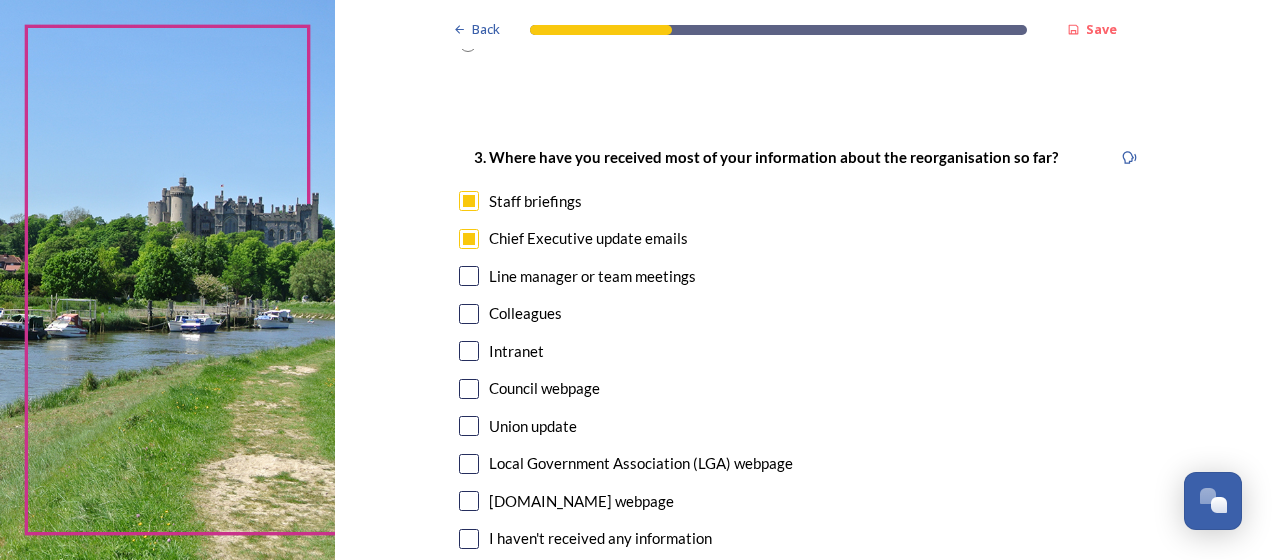 checkbox on "true" 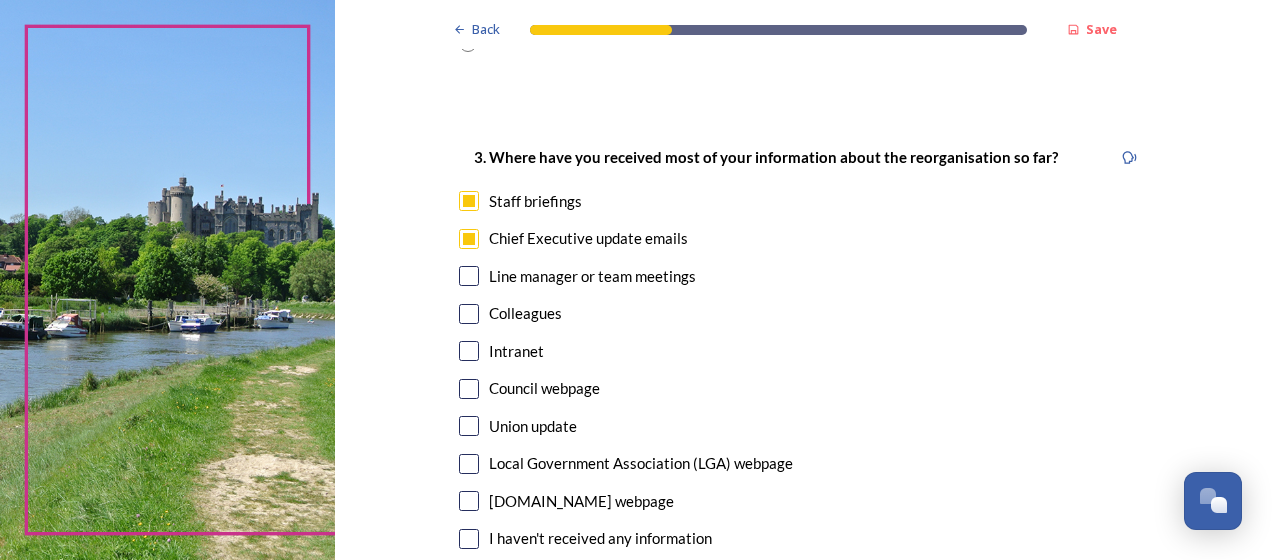 click on "Line manager or team meetings" at bounding box center [592, 276] 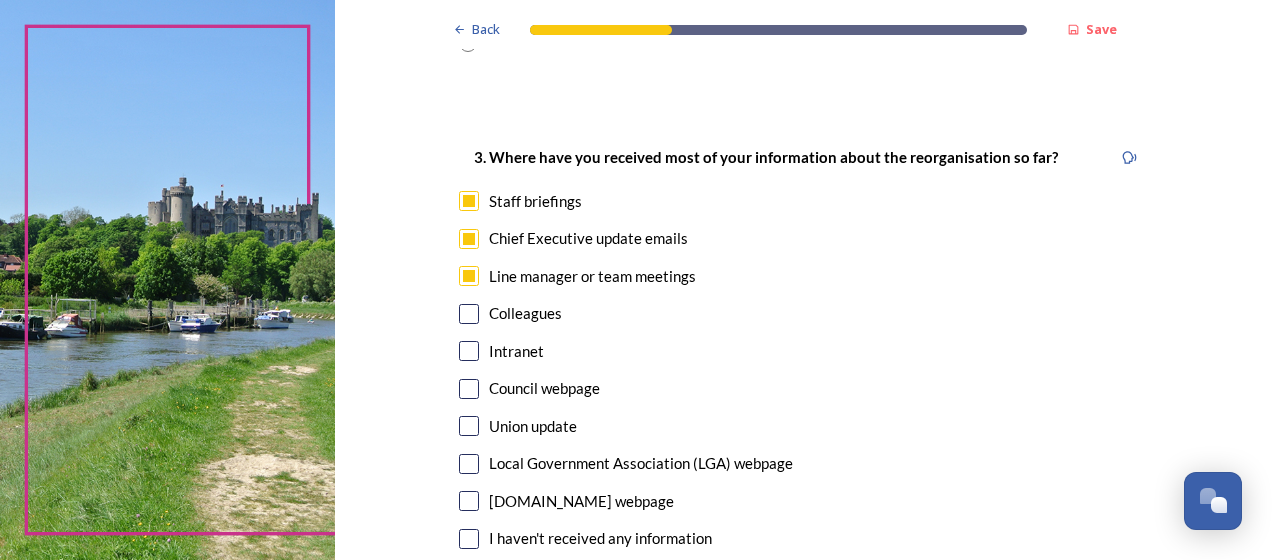 checkbox on "true" 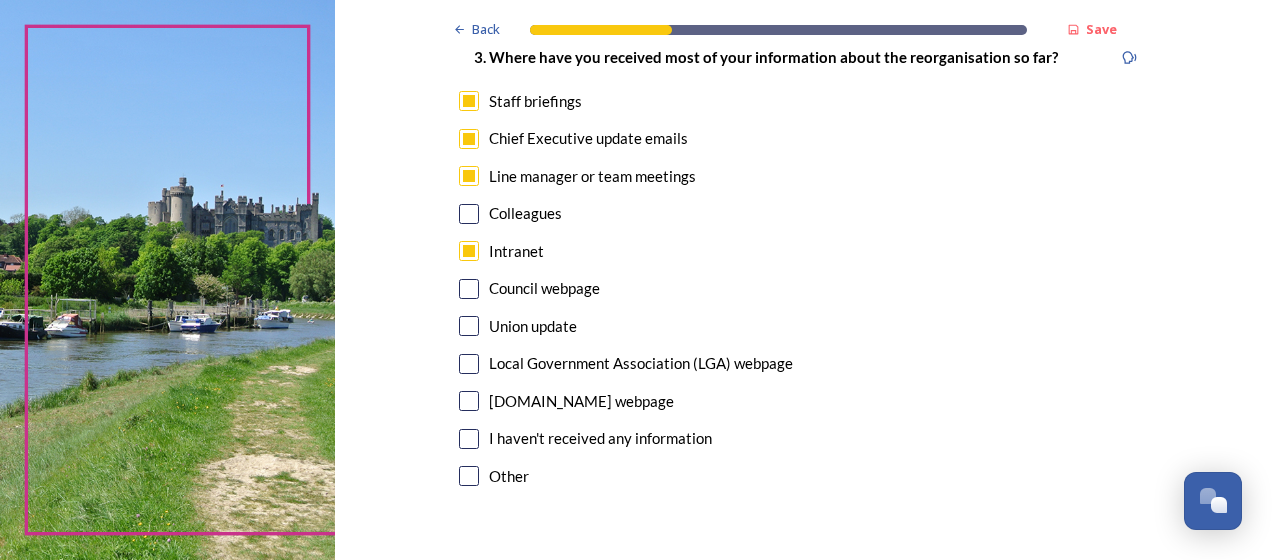 scroll, scrollTop: 1200, scrollLeft: 0, axis: vertical 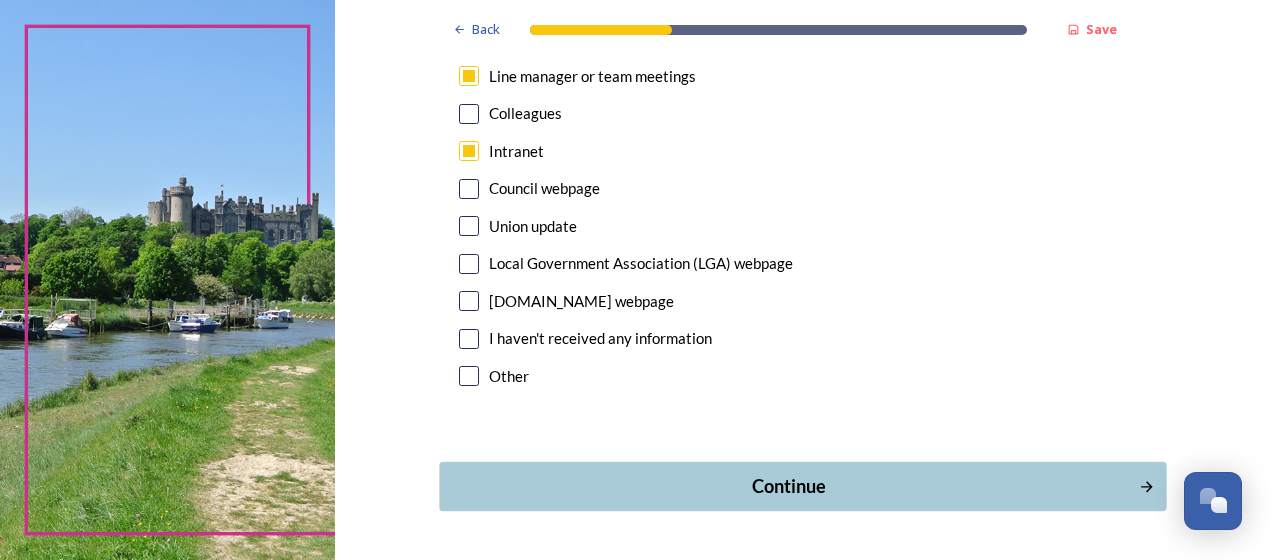 click on "Continue" at bounding box center (789, 486) 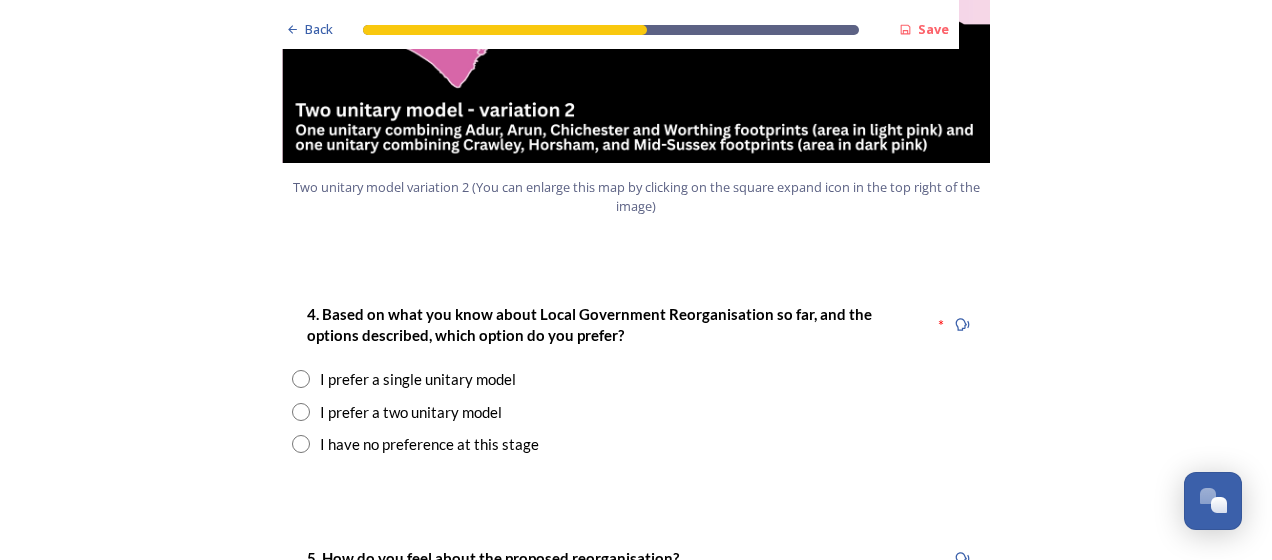 scroll, scrollTop: 2500, scrollLeft: 0, axis: vertical 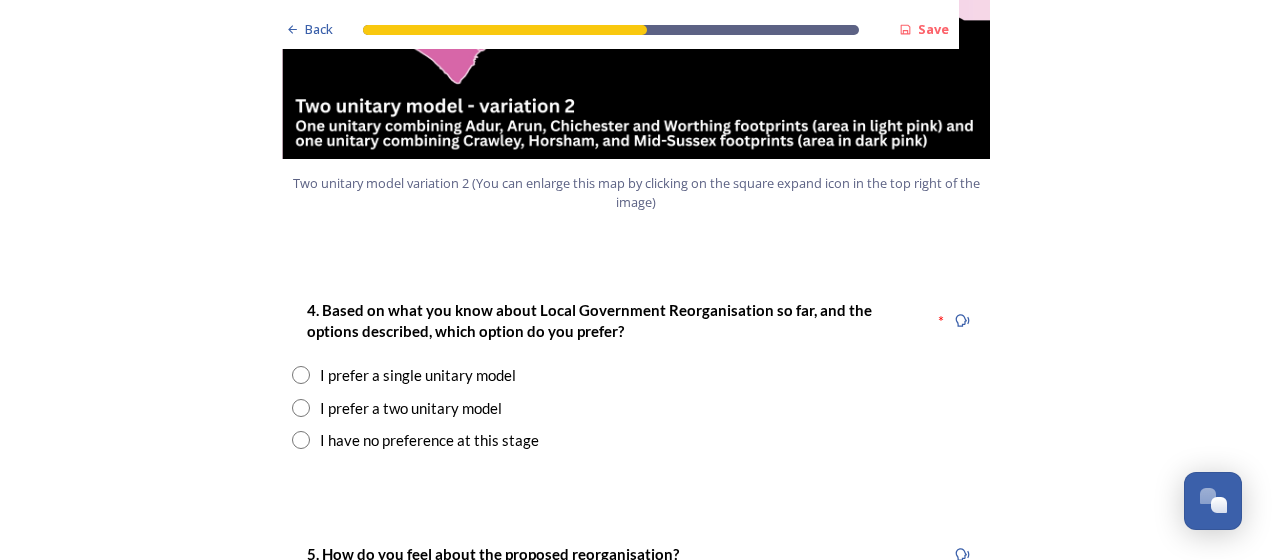 click on "I prefer a two unitary model" at bounding box center [411, 408] 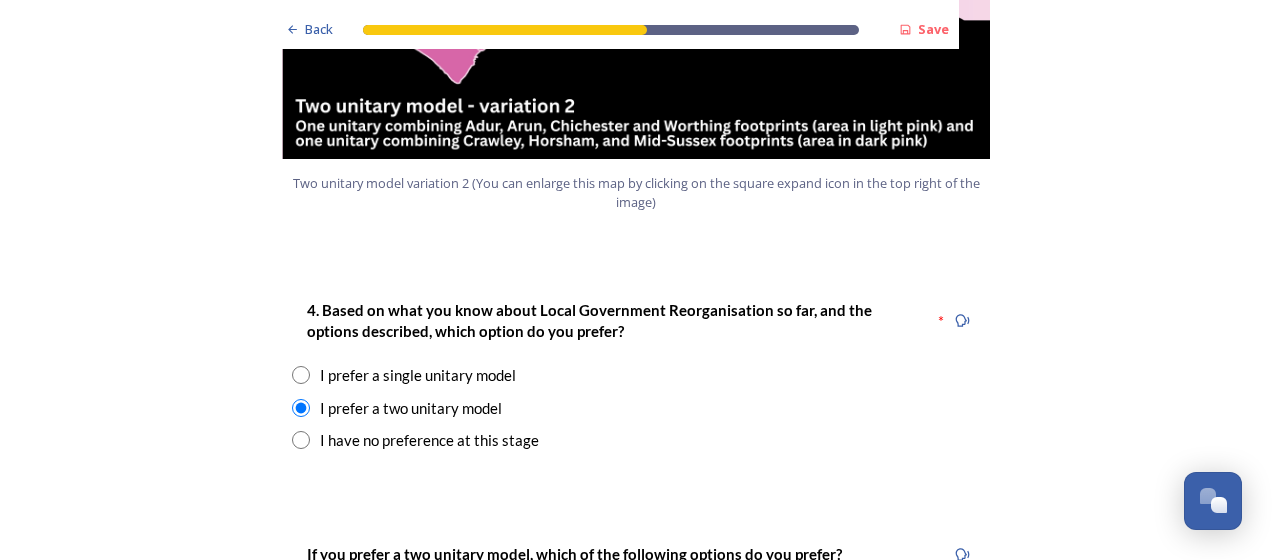click on "4. Based on what you know about Local Government Reorganisation so far, and the options described, which option do you prefer? * I prefer a single unitary model I prefer a two unitary model I have no preference at this stage" at bounding box center (636, 375) 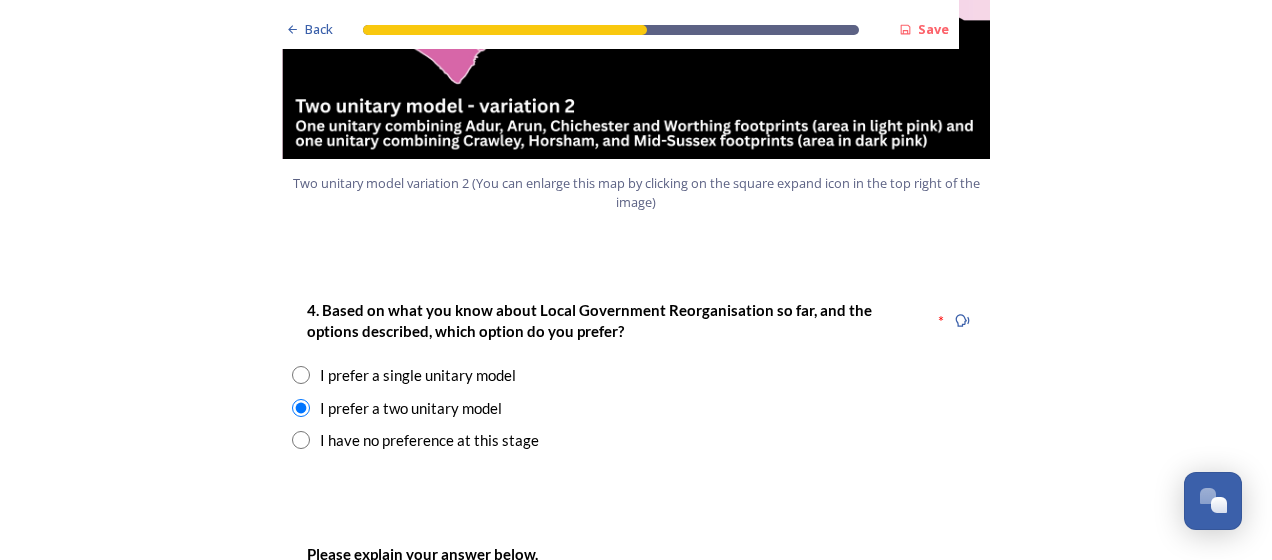 radio on "false" 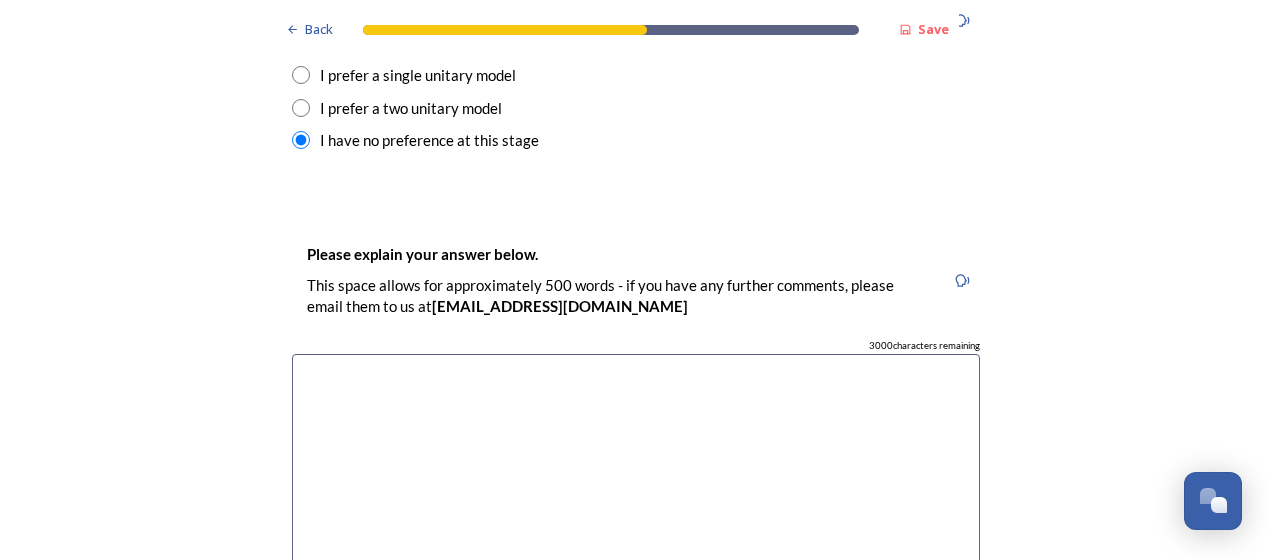 scroll, scrollTop: 2700, scrollLeft: 0, axis: vertical 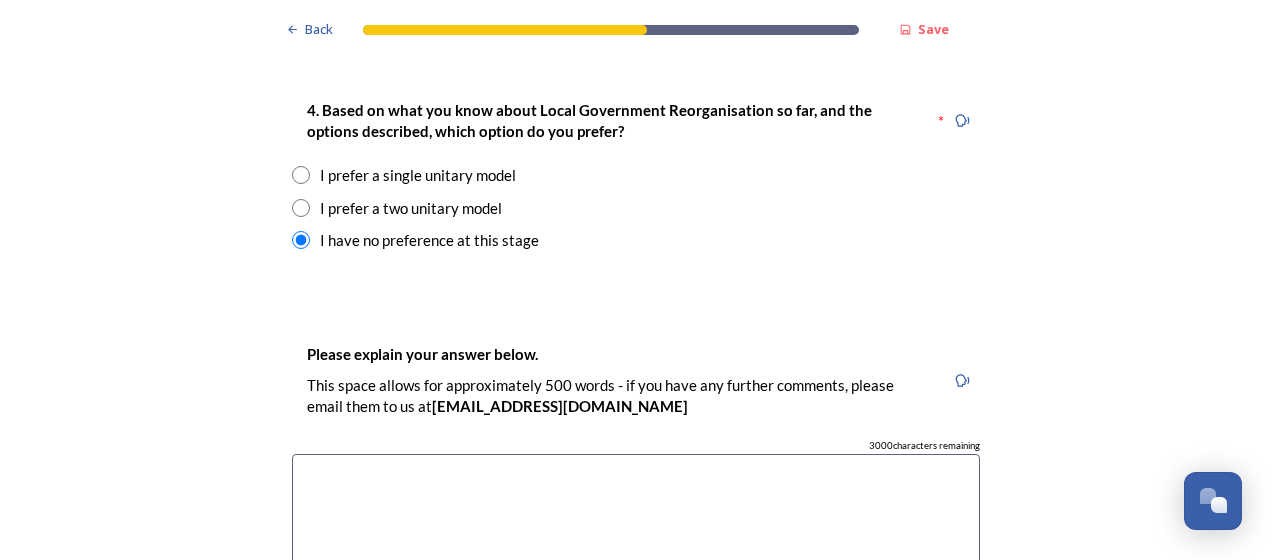 click on "I prefer a two unitary model" at bounding box center [411, 208] 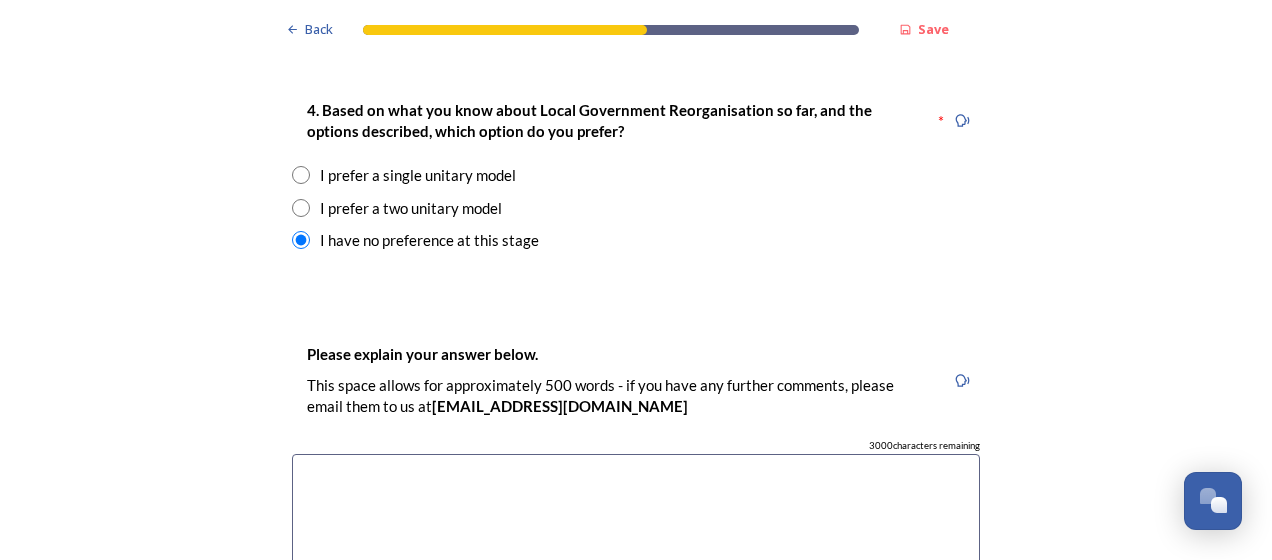 radio on "true" 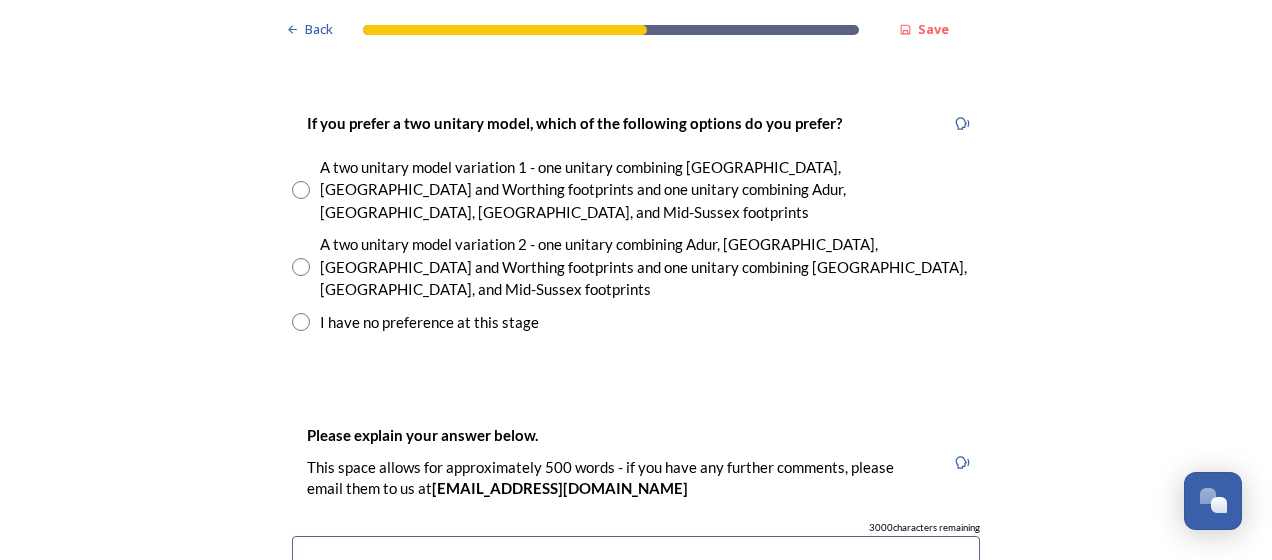 scroll, scrollTop: 2900, scrollLeft: 0, axis: vertical 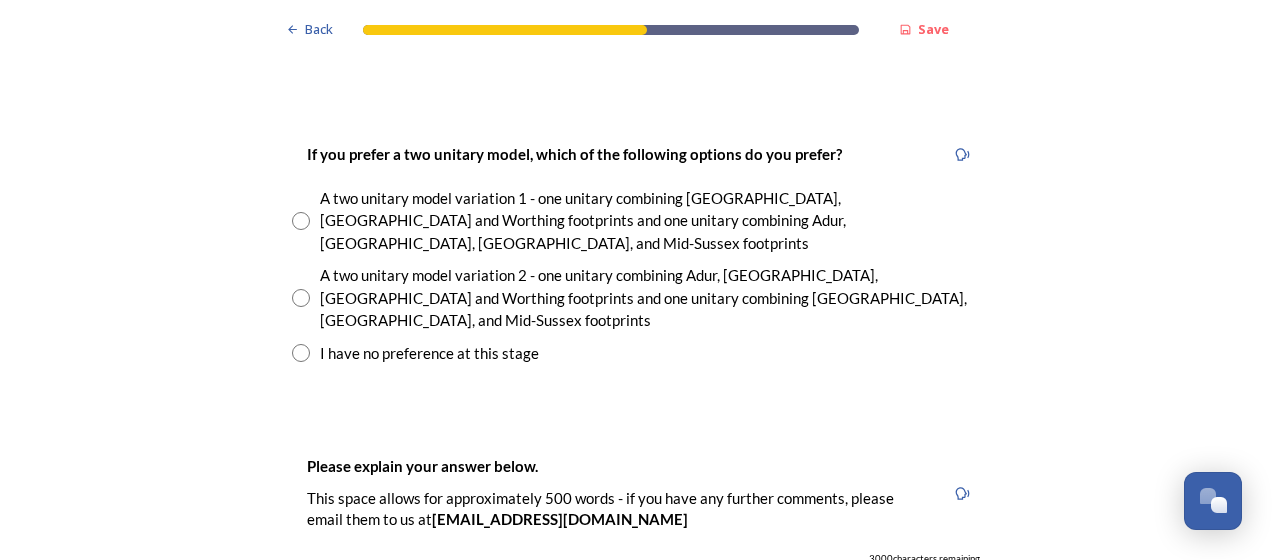 click on "A two unitary model variation 2 - one unitary combining Adur, Arun, Chichester and Worthing footprints and one unitary combining Crawley, Horsham, and Mid-Sussex footprints" at bounding box center (650, 298) 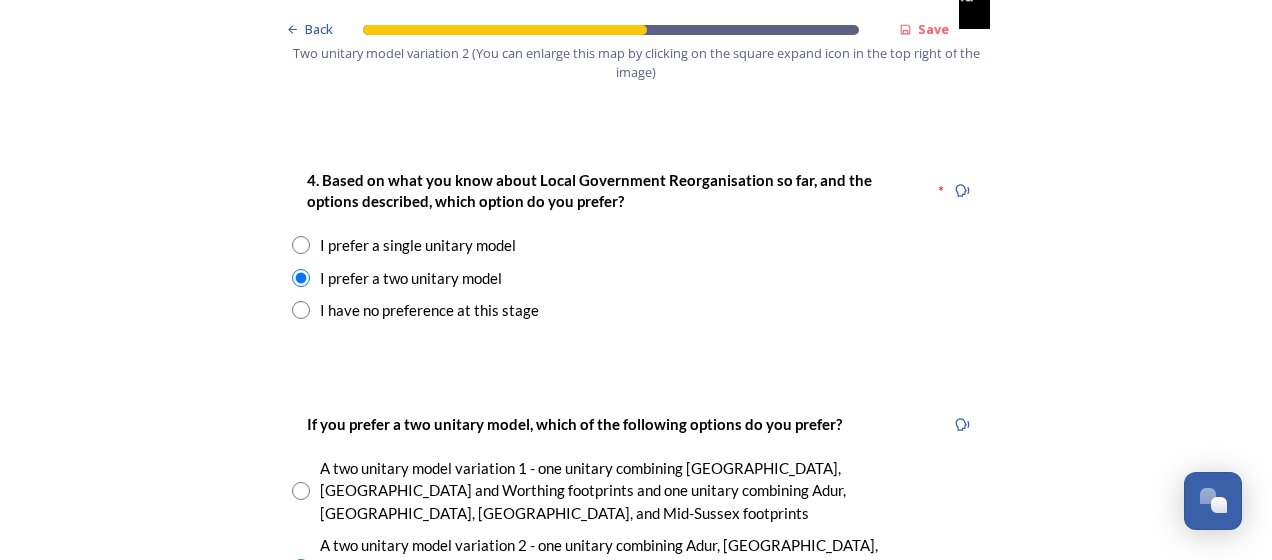 scroll, scrollTop: 2600, scrollLeft: 0, axis: vertical 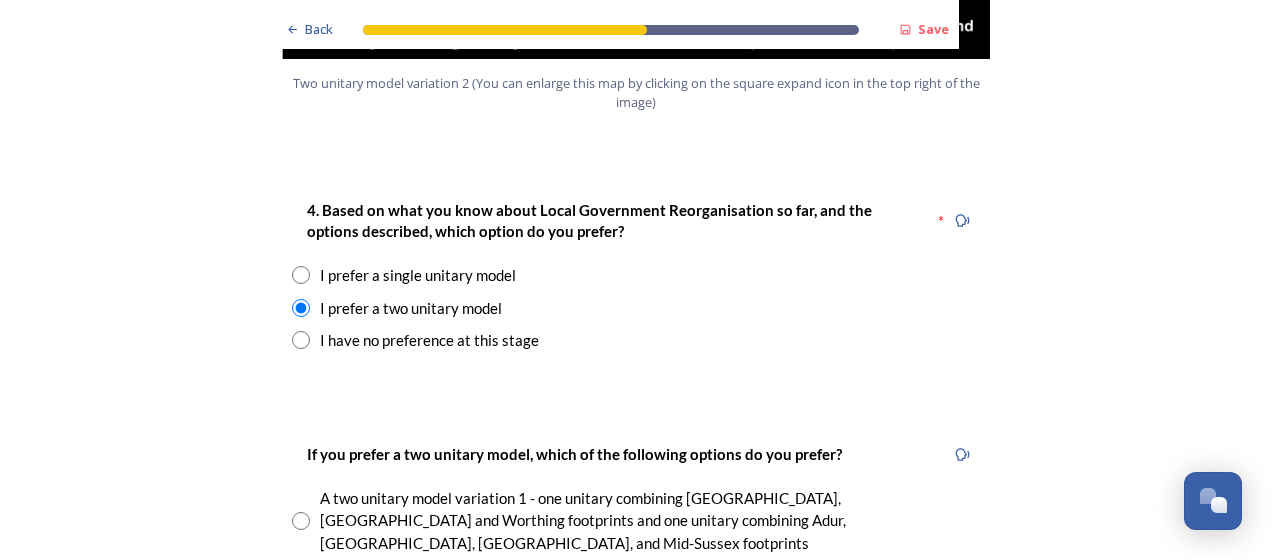 click on "I have no preference at this stage" at bounding box center [429, 340] 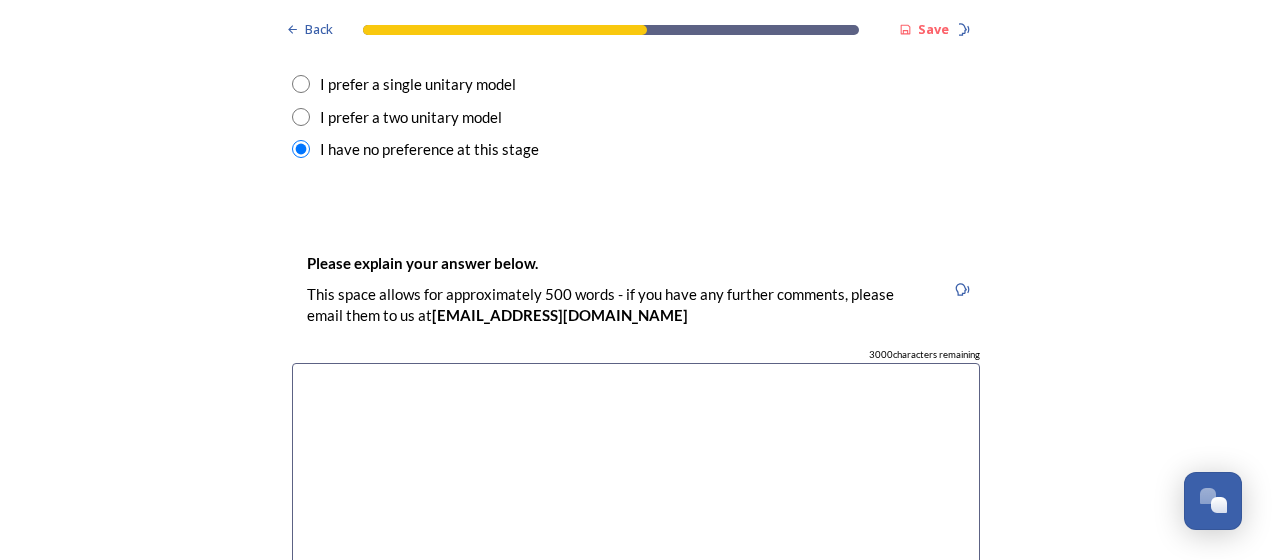 scroll, scrollTop: 2900, scrollLeft: 0, axis: vertical 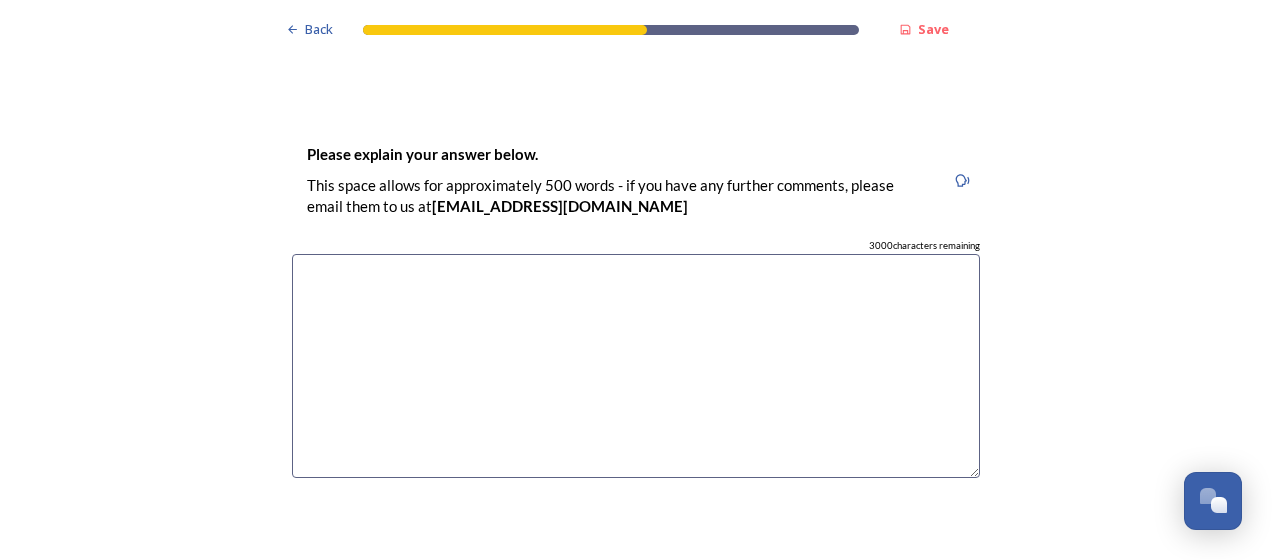 click at bounding box center (636, 366) 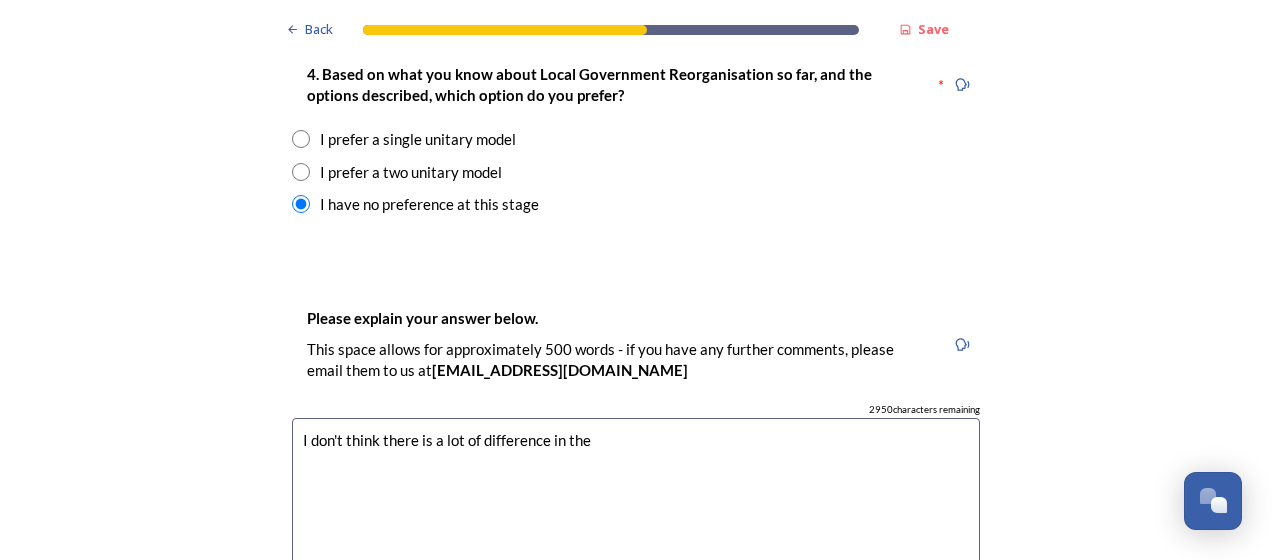 scroll, scrollTop: 2500, scrollLeft: 0, axis: vertical 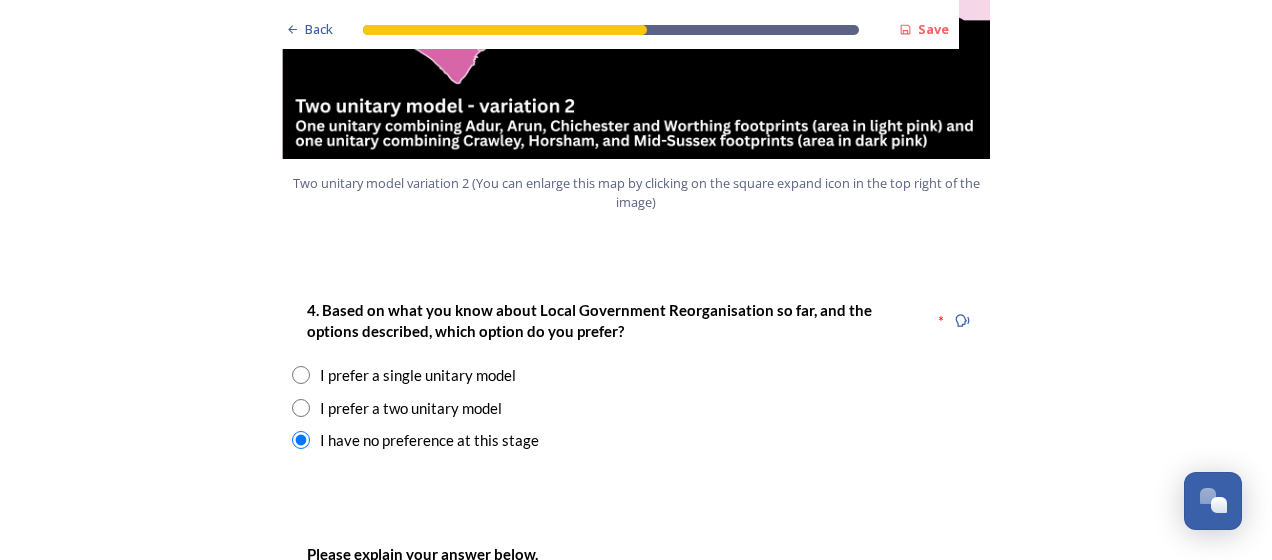 type on "I don't think there is a lot of difference in the" 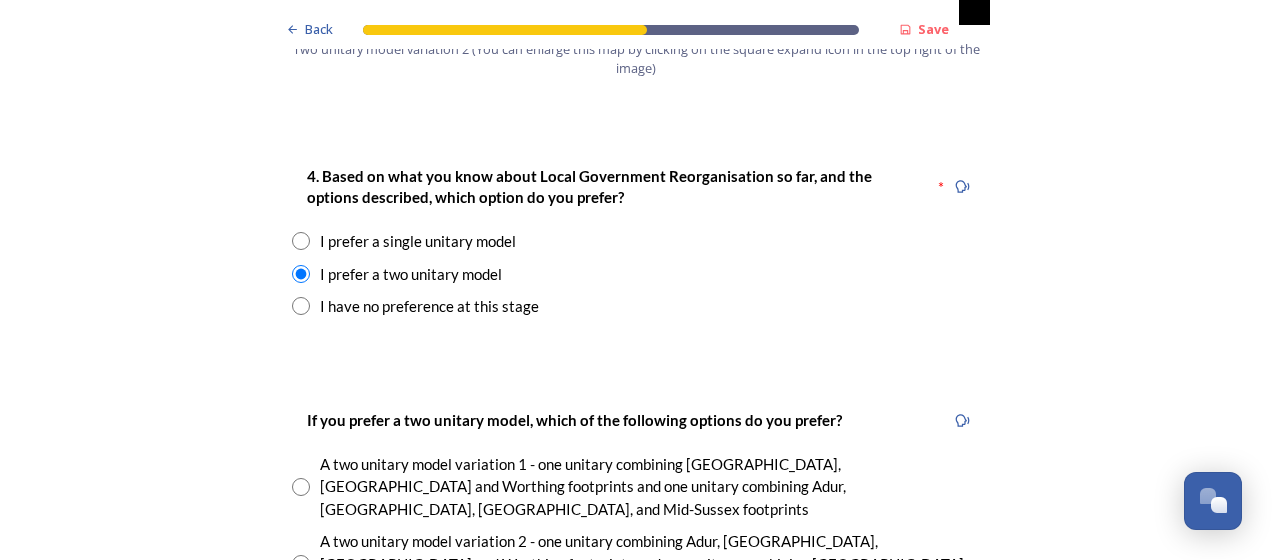 scroll, scrollTop: 2800, scrollLeft: 0, axis: vertical 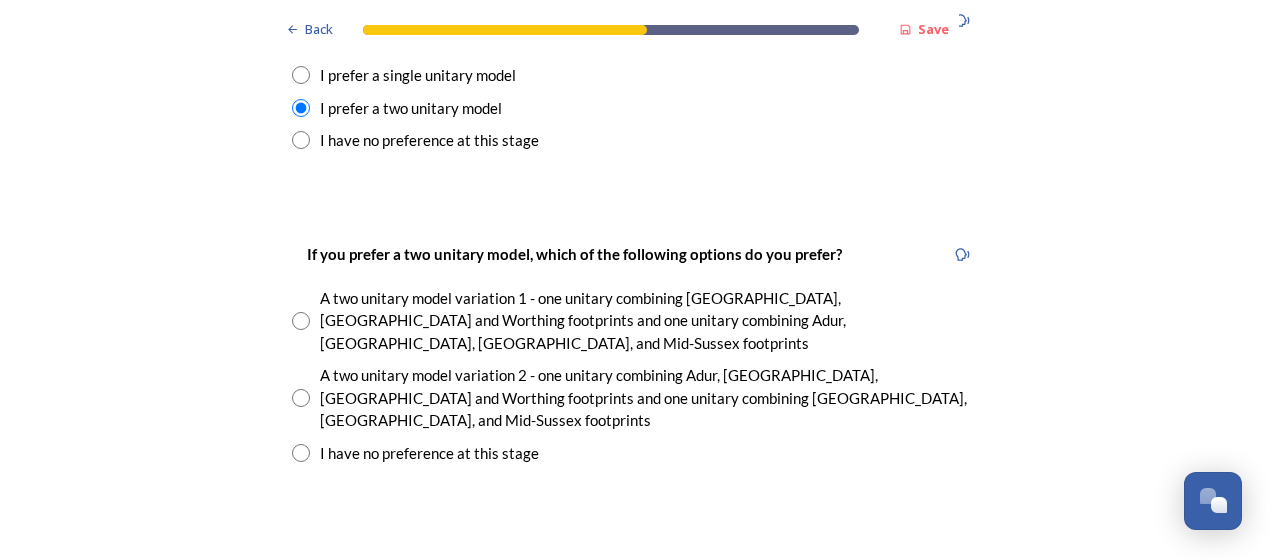 click on "A two unitary model variation 2 - one unitary combining Adur, Arun, Chichester and Worthing footprints and one unitary combining Crawley, Horsham, and Mid-Sussex footprints" at bounding box center (650, 398) 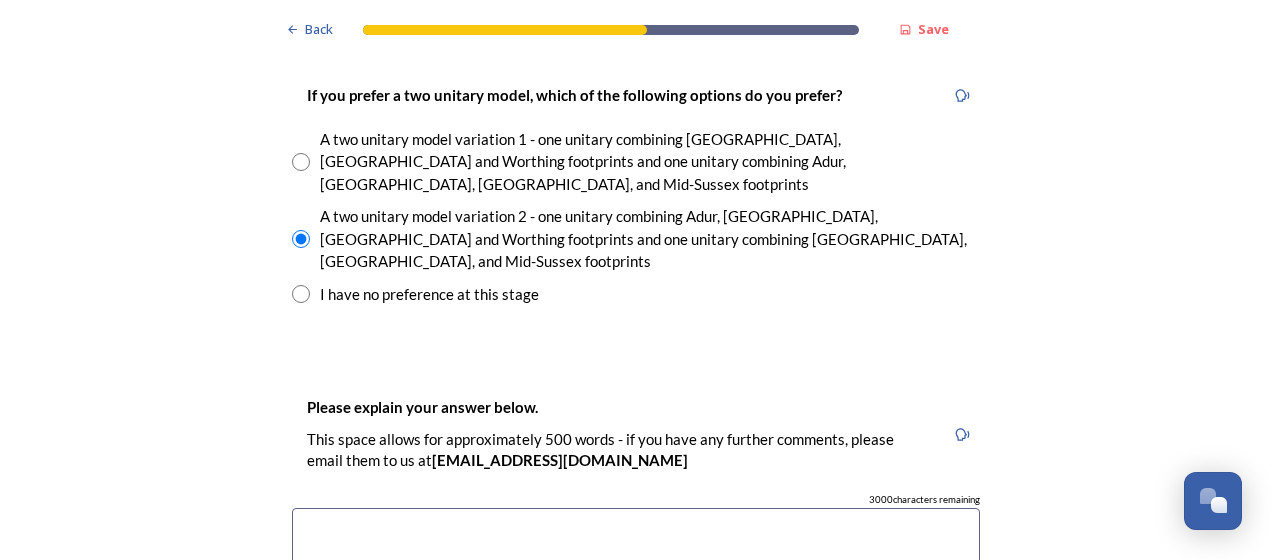 scroll, scrollTop: 3200, scrollLeft: 0, axis: vertical 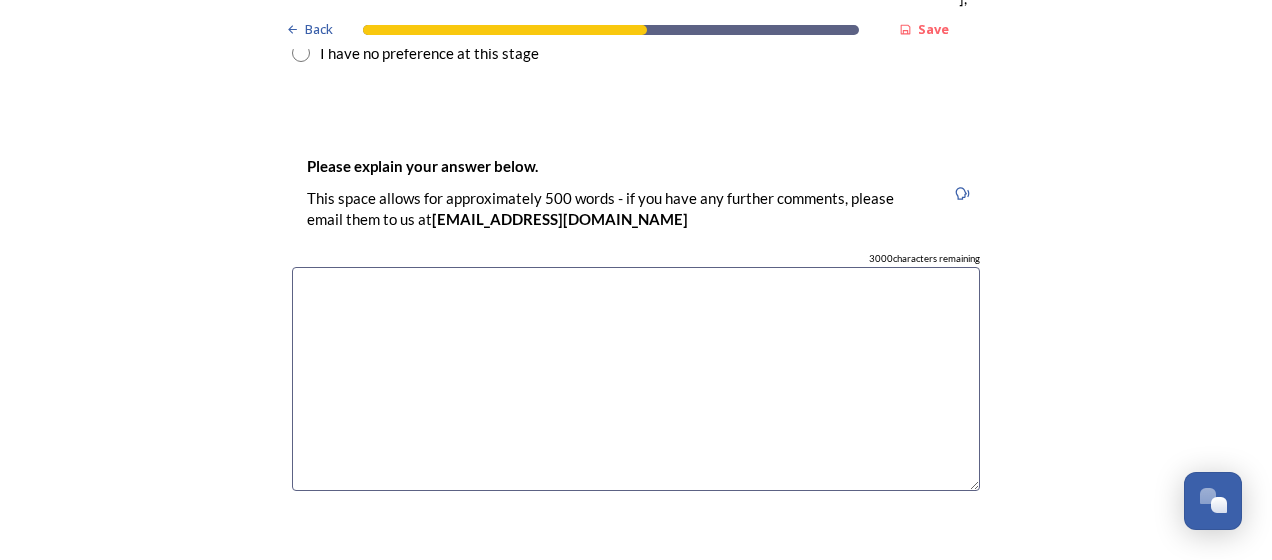 click at bounding box center [636, 379] 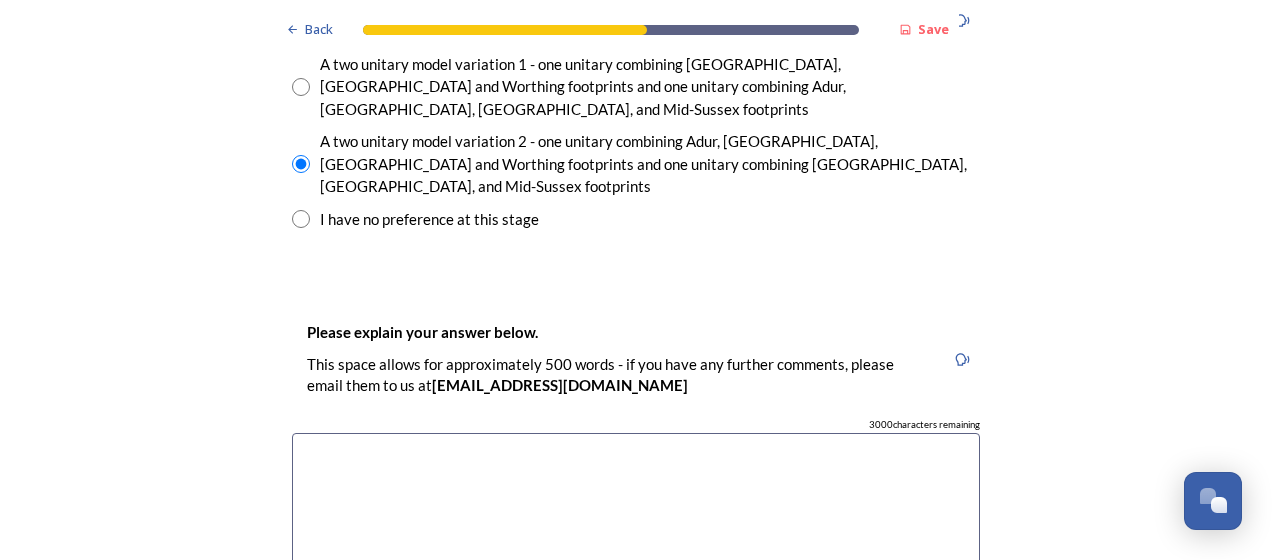 scroll, scrollTop: 3100, scrollLeft: 0, axis: vertical 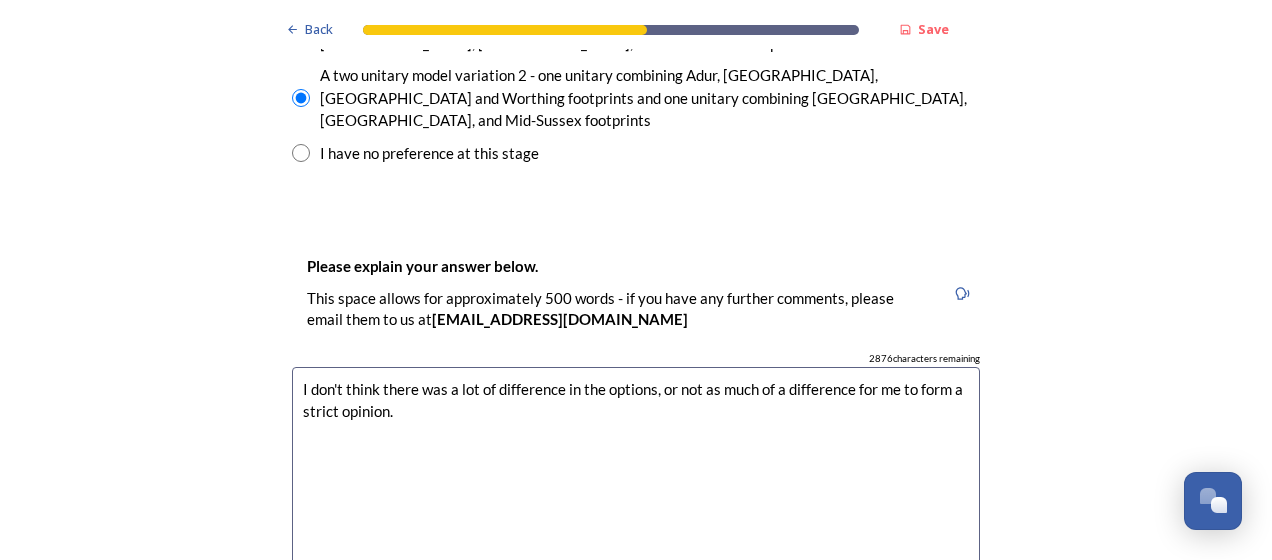 drag, startPoint x: 812, startPoint y: 322, endPoint x: 828, endPoint y: 317, distance: 16.763054 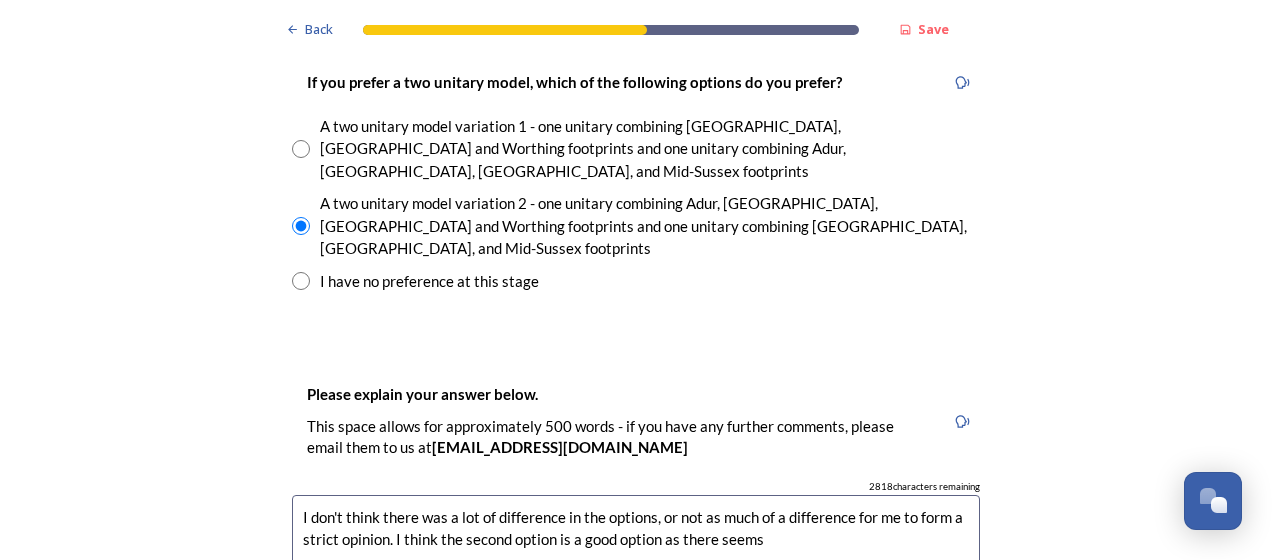 scroll, scrollTop: 3000, scrollLeft: 0, axis: vertical 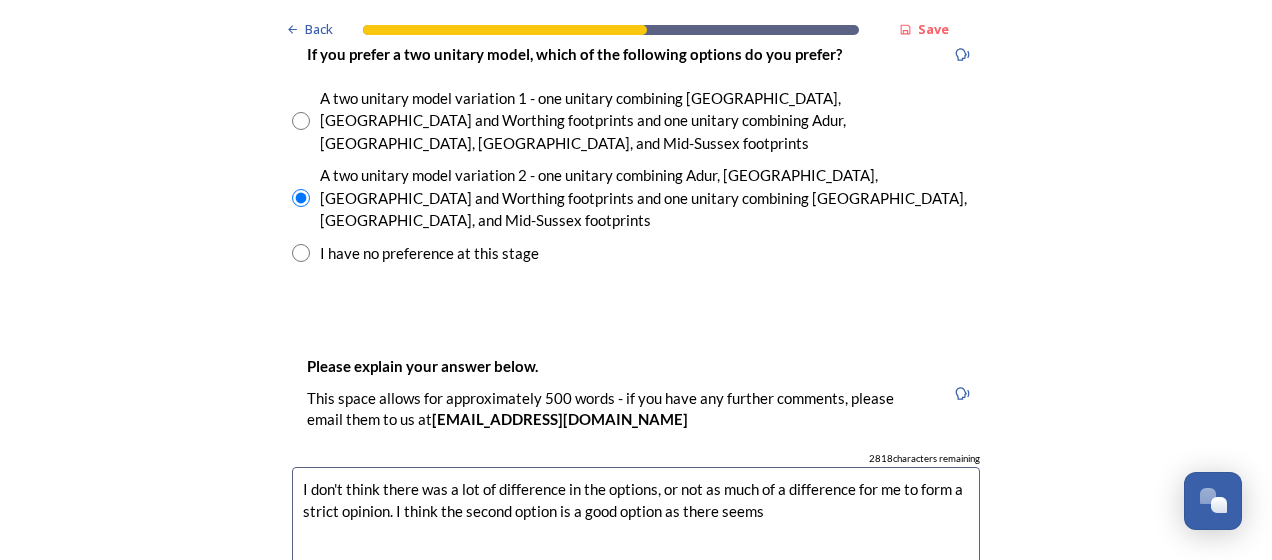 click on "I don't think there was a lot of difference in the options, or not as much of a difference for me to form a strict opinion. I think the second option is a good option as there seems" at bounding box center (636, 579) 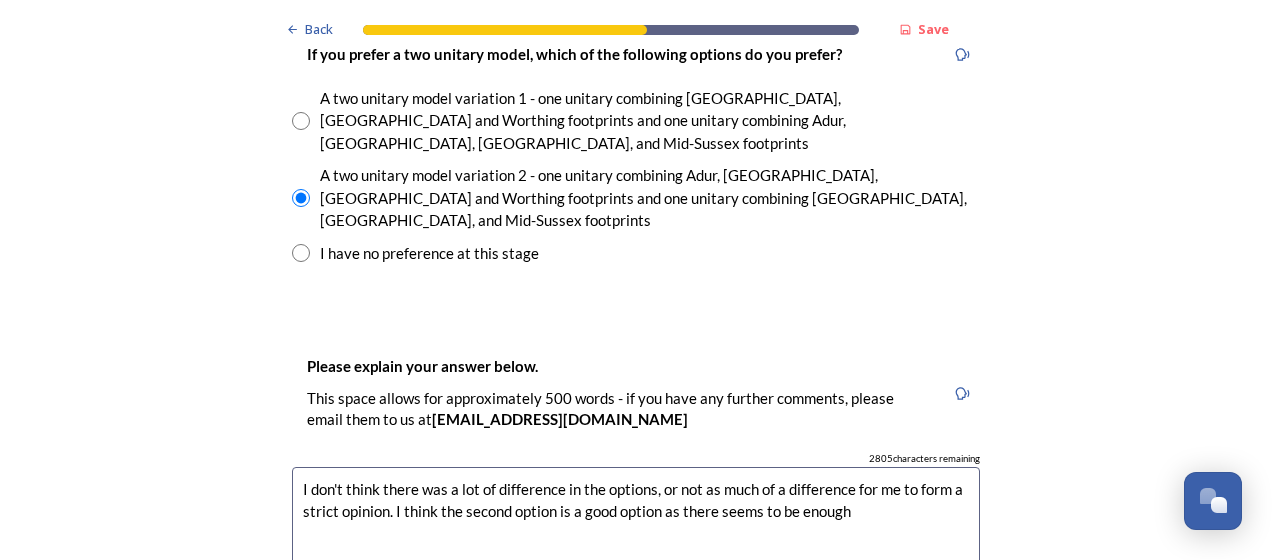 click on "I don't think there was a lot of difference in the options, or not as much of a difference for me to form a strict opinion. I think the second option is a good option as there seems to be enough" at bounding box center (636, 579) 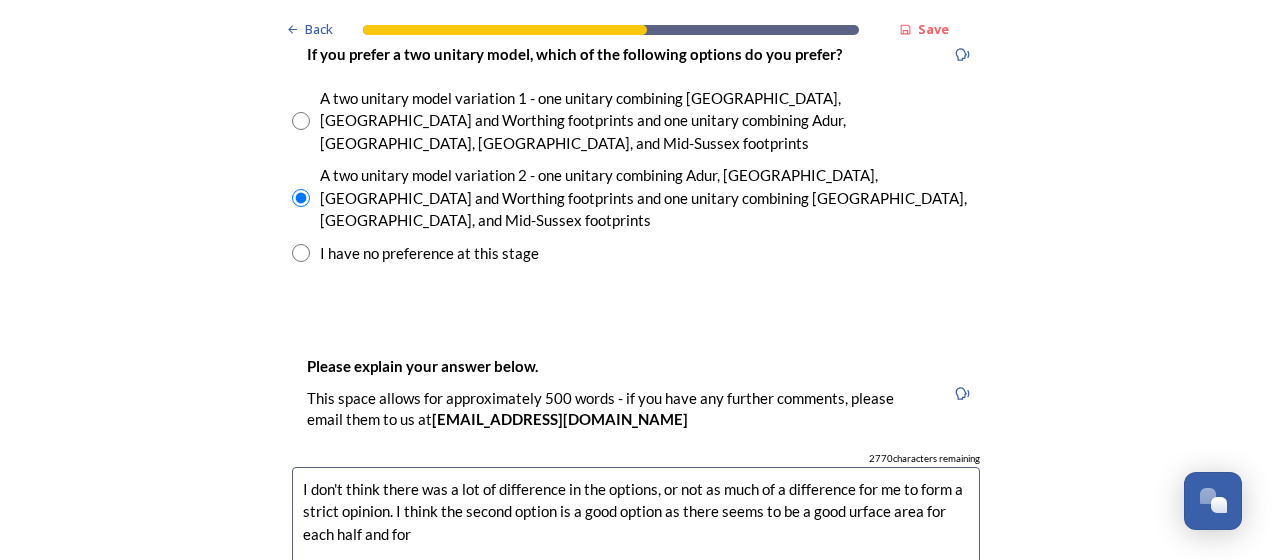click on "I don't think there was a lot of difference in the options, or not as much of a difference for me to form a strict opinion. I think the second option is a good option as there seems to be a good urface area for each half and for" at bounding box center [636, 579] 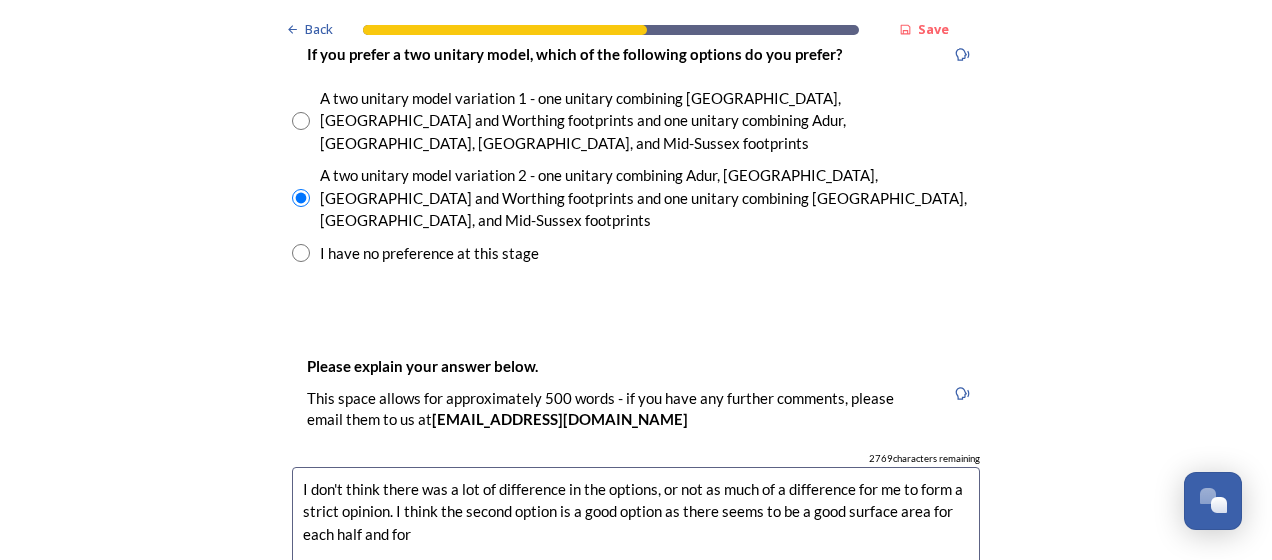 click on "I don't think there was a lot of difference in the options, or not as much of a difference for me to form a strict opinion. I think the second option is a good option as there seems to be a good surface area for each half and for" at bounding box center [636, 579] 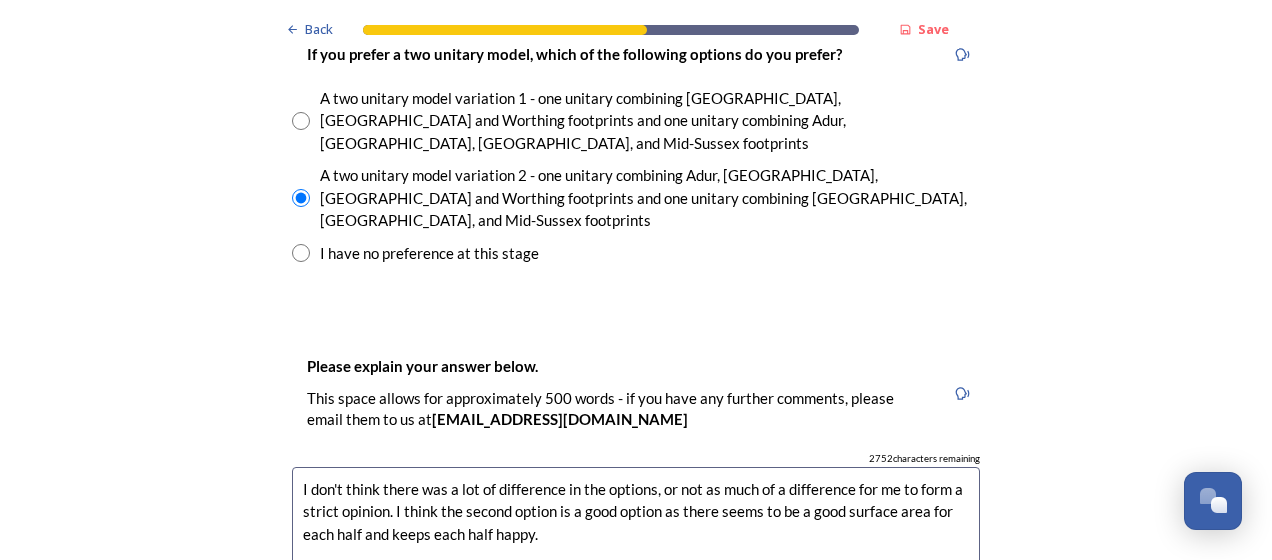 scroll, scrollTop: 3500, scrollLeft: 0, axis: vertical 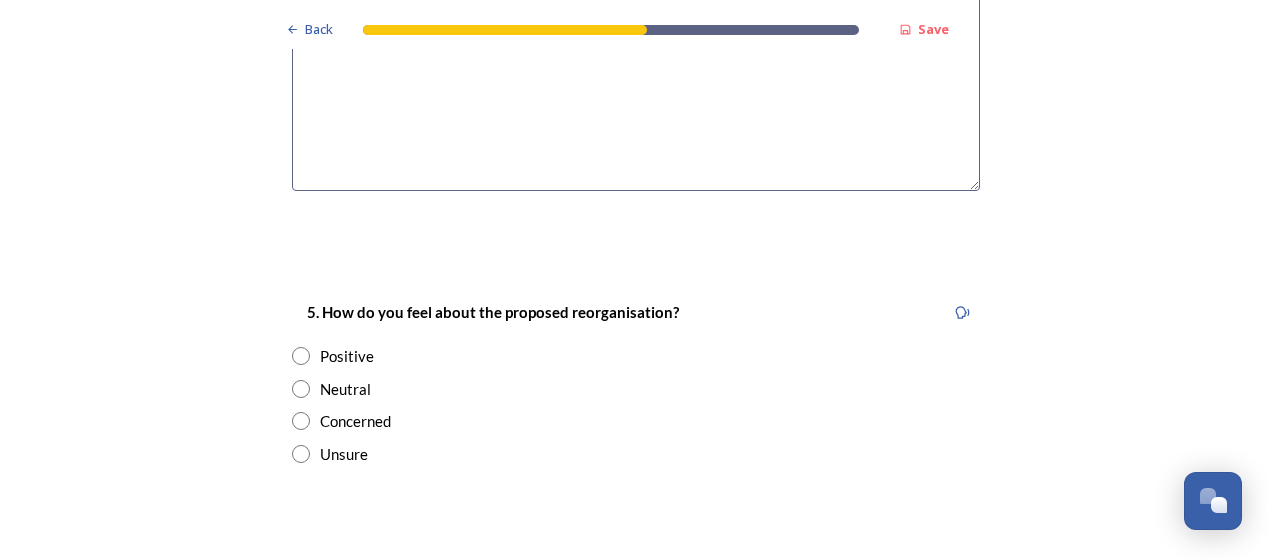 type on "I don't think there was a lot of difference in the options, or not as much of a difference for me to form a strict opinion. I think the second option is a good option as there seems to be a good surface area for each half and keeps each half happy." 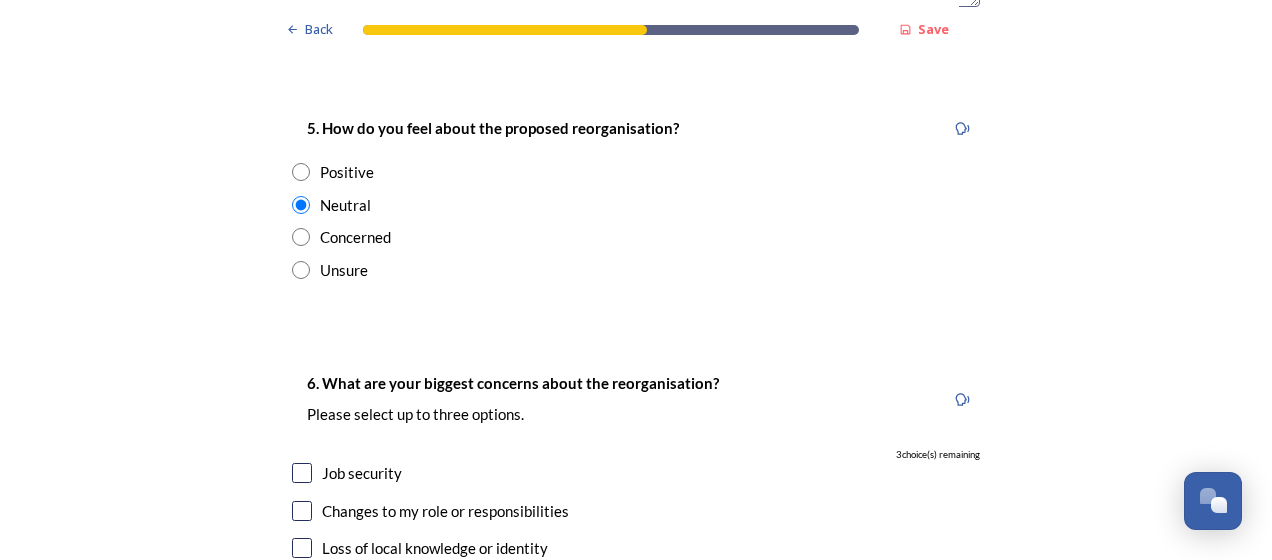 scroll, scrollTop: 3800, scrollLeft: 0, axis: vertical 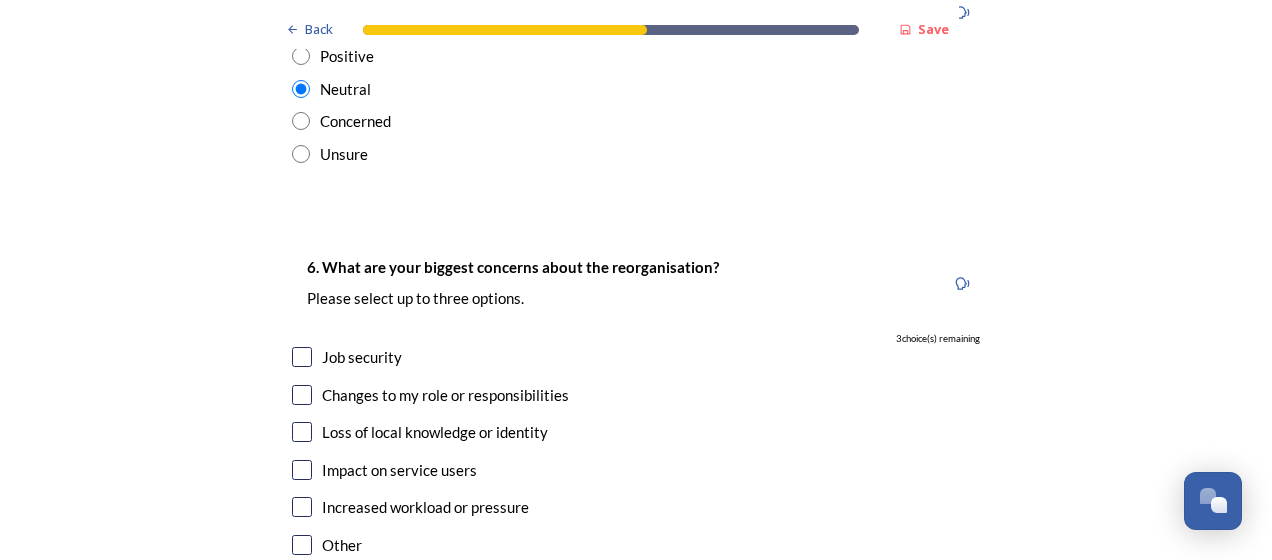 click on "Job security" at bounding box center (362, 357) 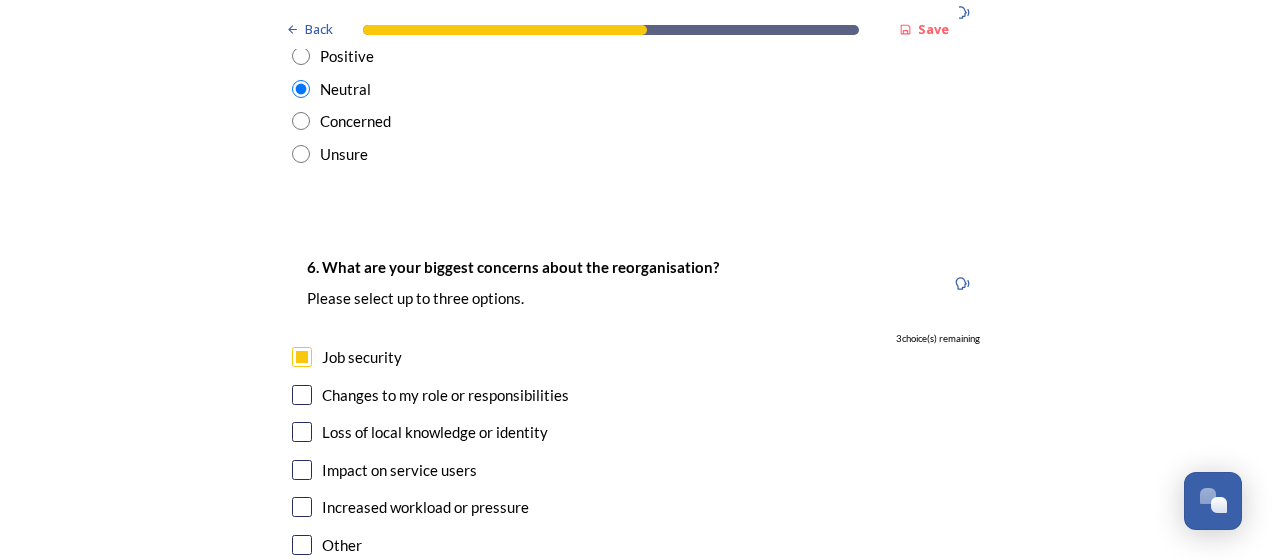 checkbox on "true" 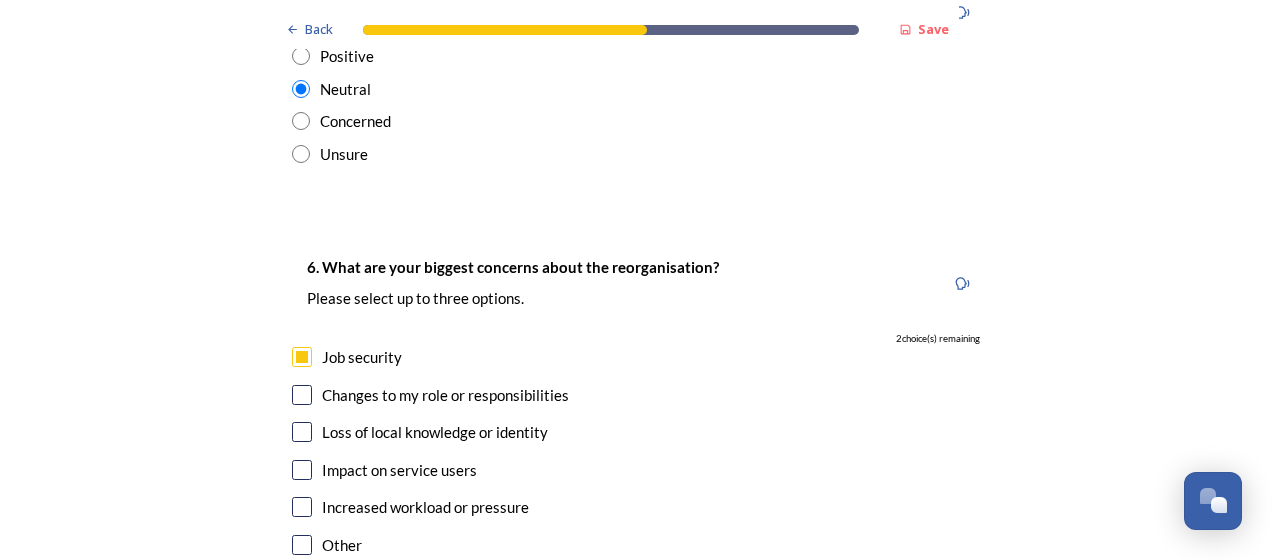 click on "Changes to my role or responsibilities" at bounding box center (445, 395) 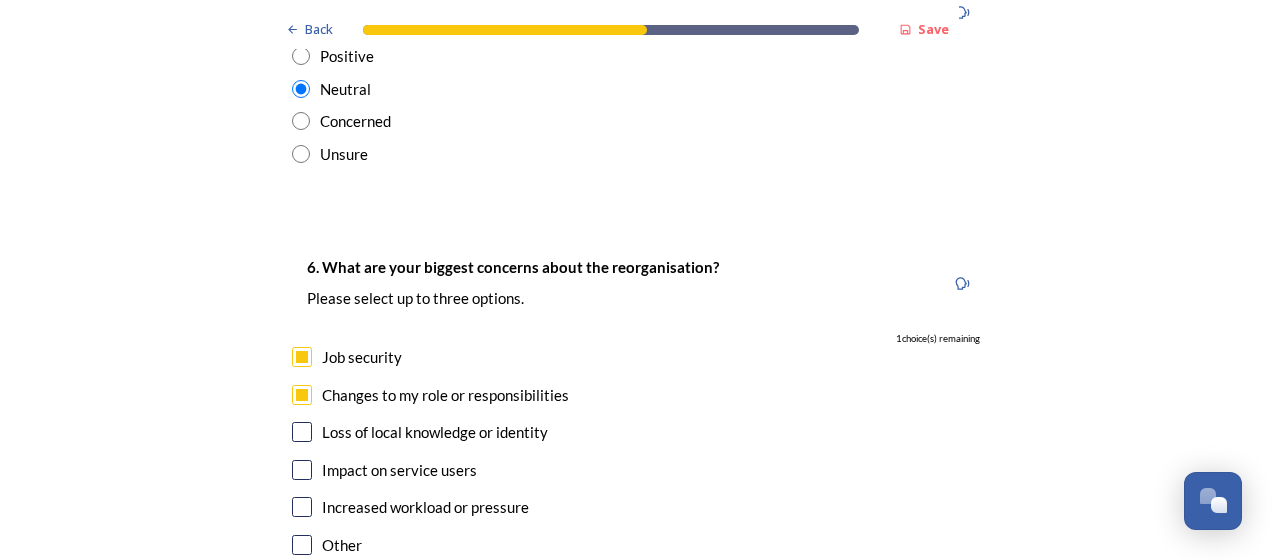 click on "Loss of local knowledge or identity" at bounding box center [435, 432] 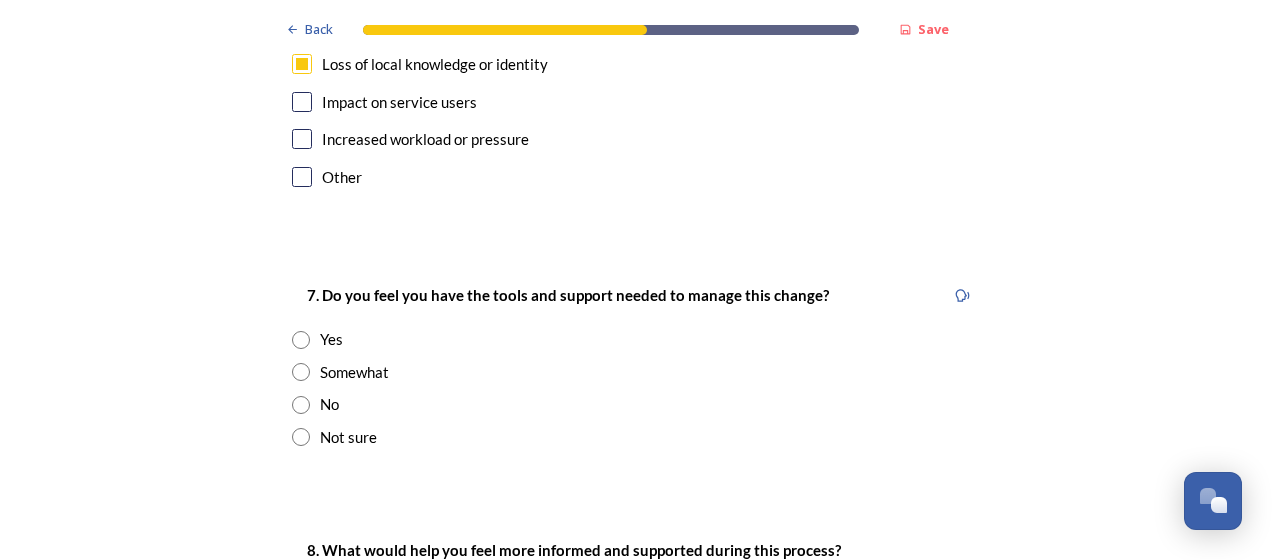 scroll, scrollTop: 4200, scrollLeft: 0, axis: vertical 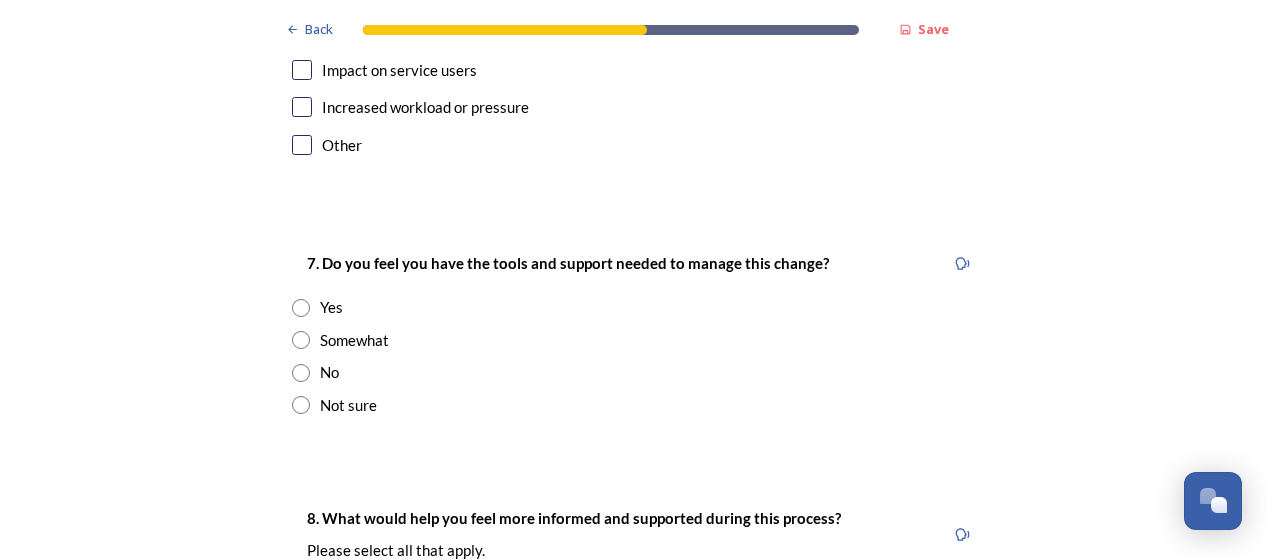 click on "Yes" at bounding box center (331, 307) 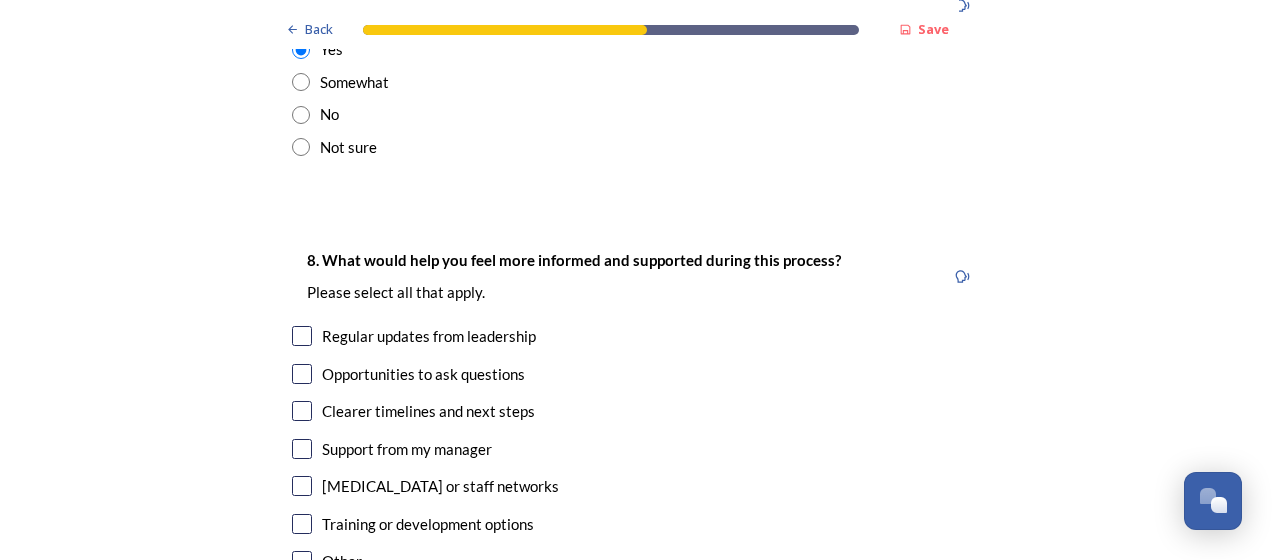 scroll, scrollTop: 4500, scrollLeft: 0, axis: vertical 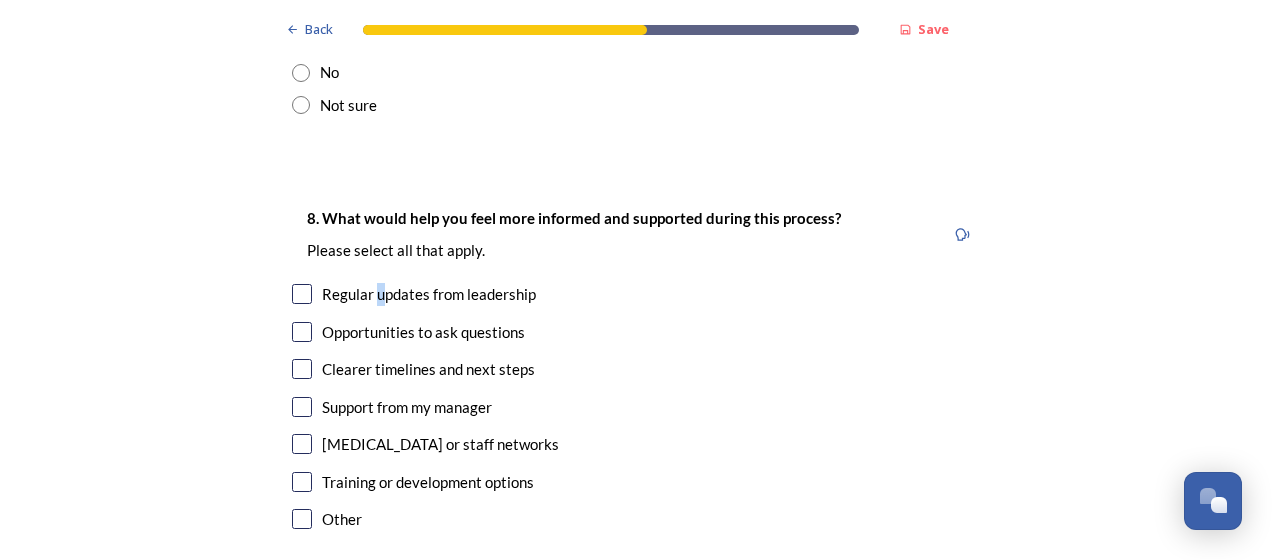 click on "Regular updates from leadership" at bounding box center (429, 294) 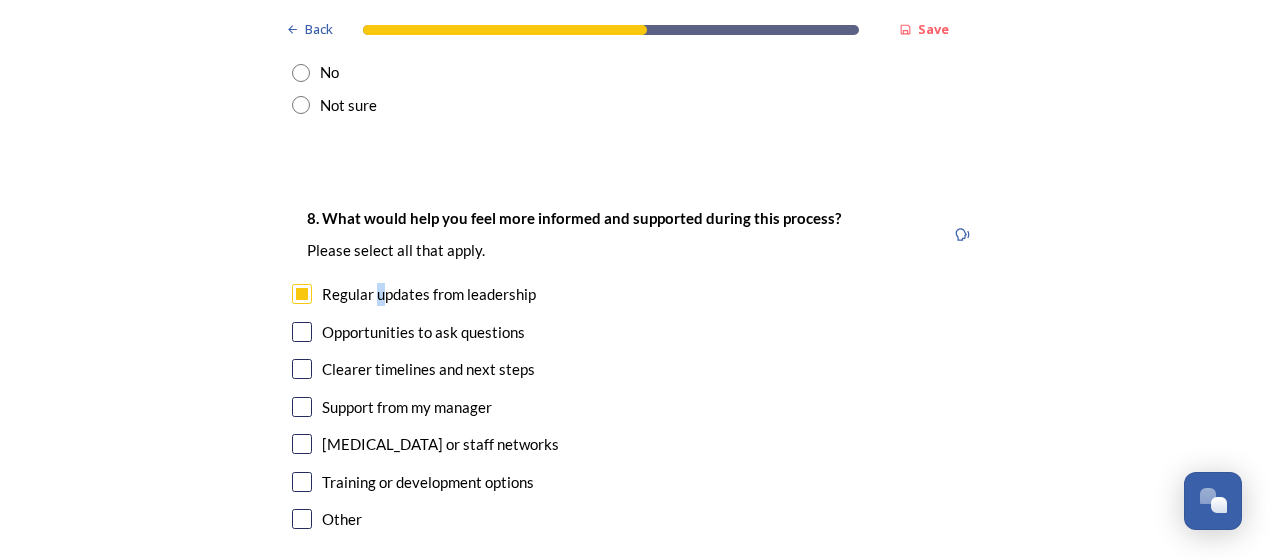 checkbox on "true" 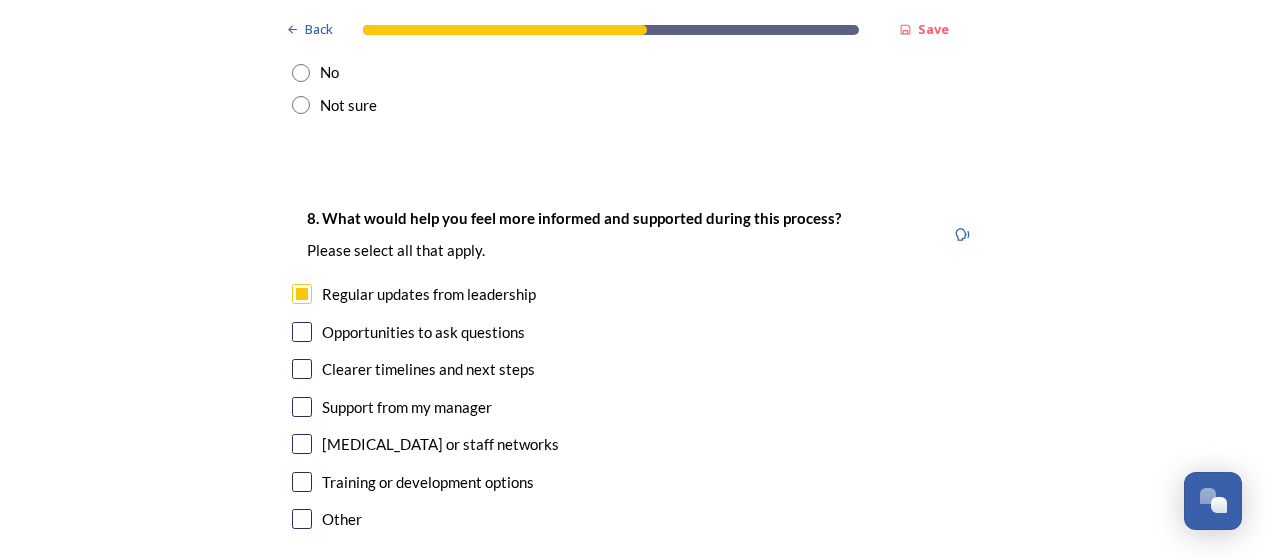 drag, startPoint x: 372, startPoint y: 190, endPoint x: 635, endPoint y: 244, distance: 268.4865 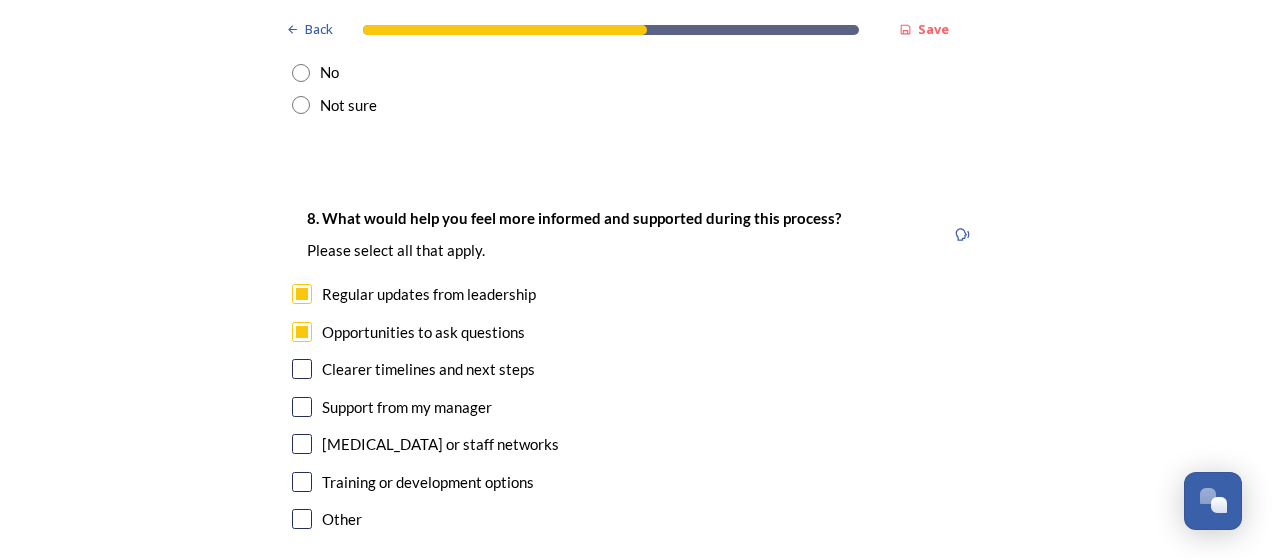 click at bounding box center [302, 482] 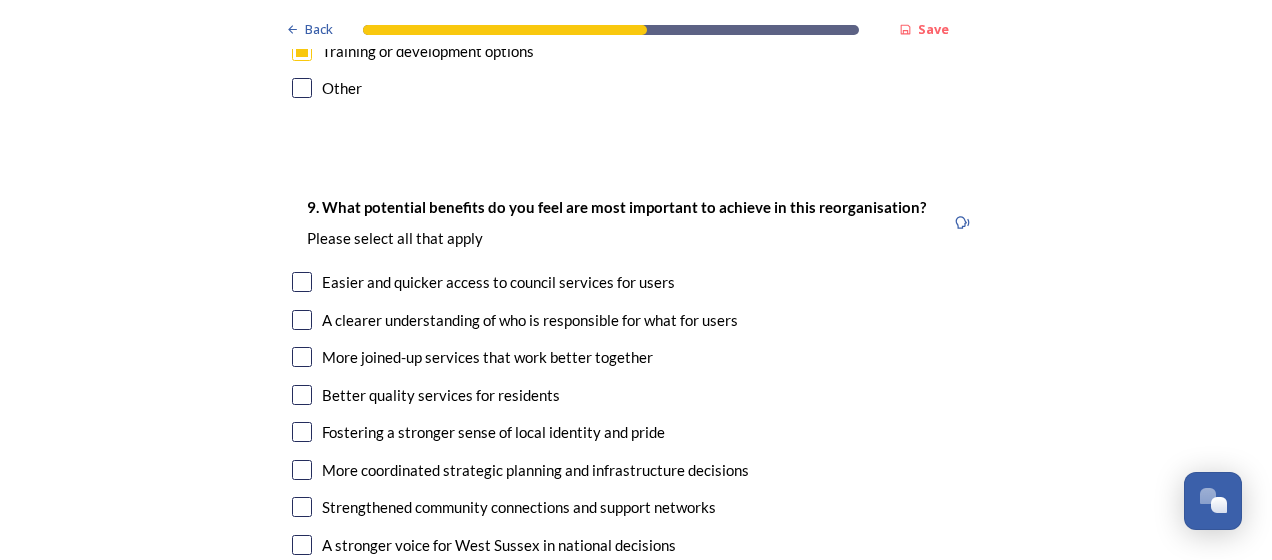 scroll, scrollTop: 4900, scrollLeft: 0, axis: vertical 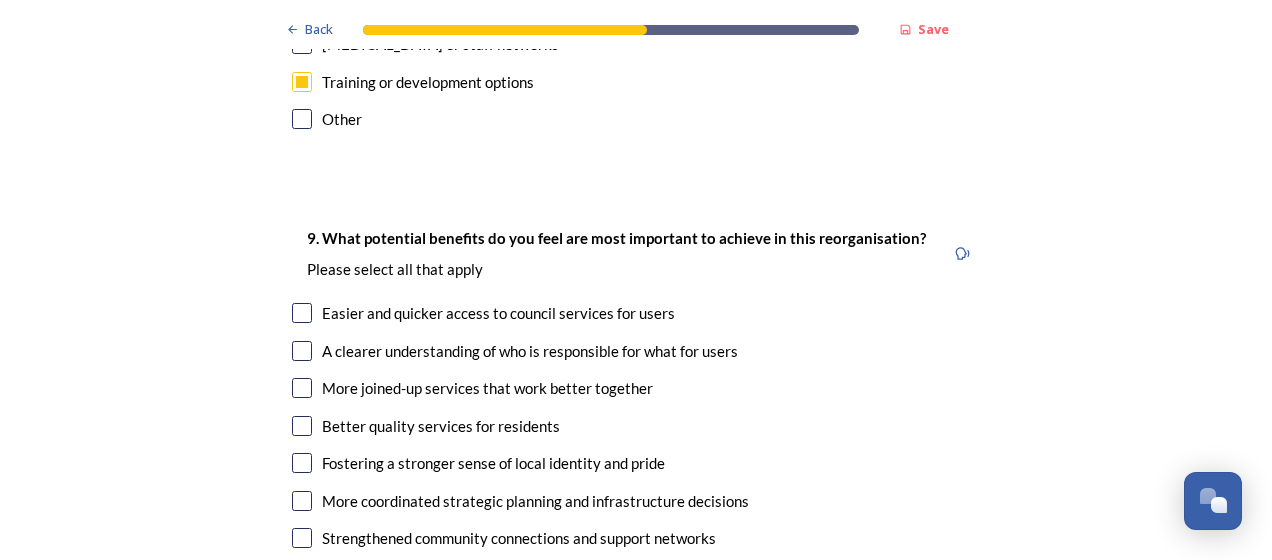 click on "More joined-up services that work better together" at bounding box center (487, 388) 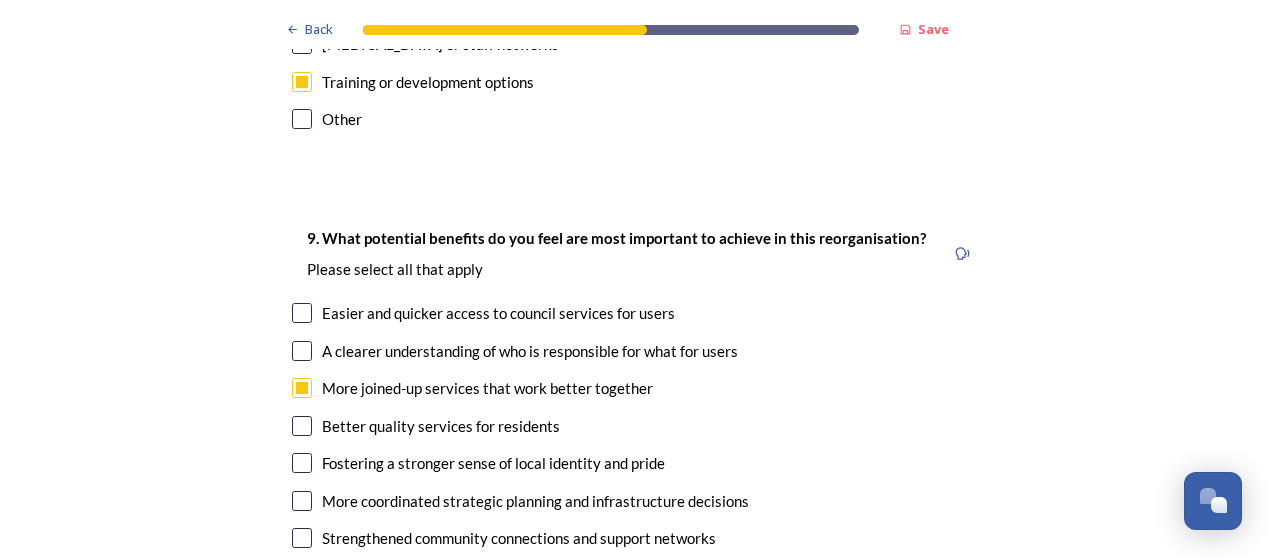 checkbox on "true" 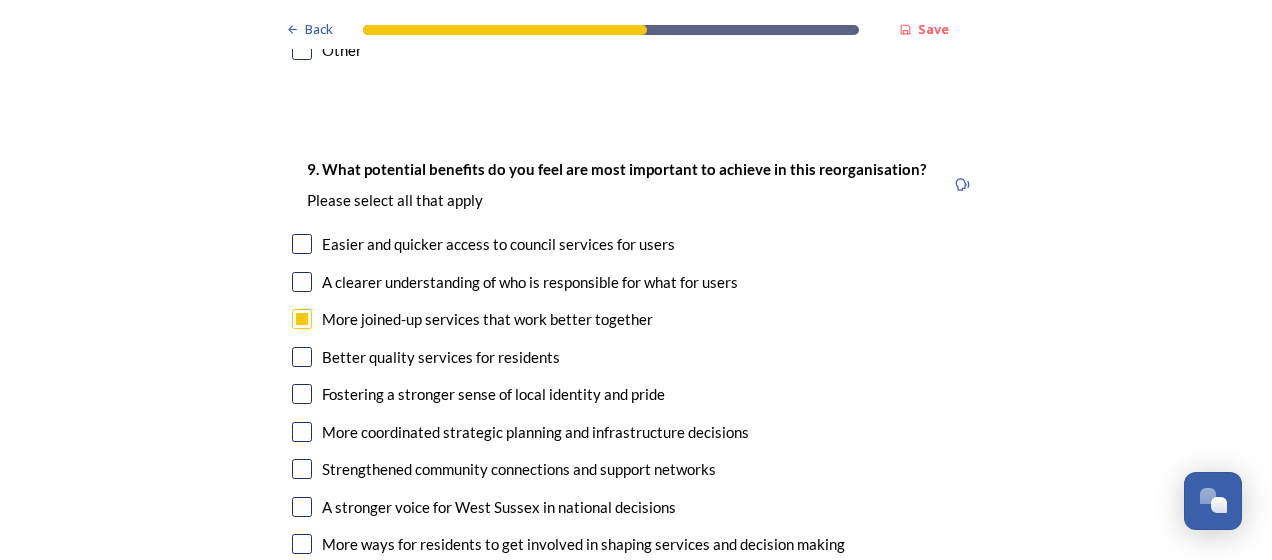 scroll, scrollTop: 5000, scrollLeft: 0, axis: vertical 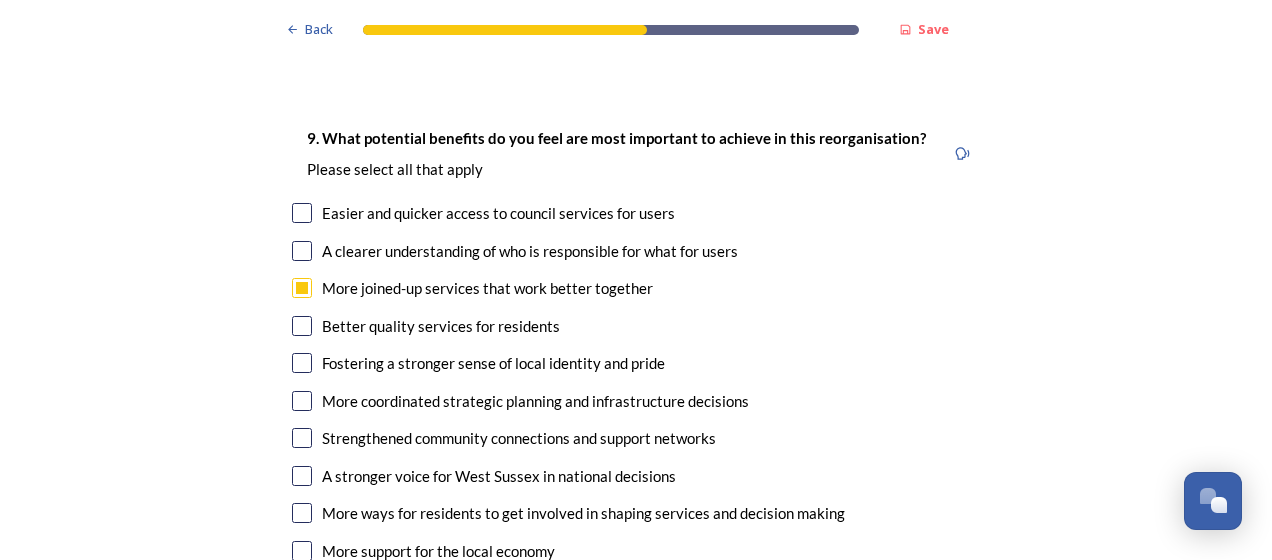 click on "Fostering a stronger sense of local identity and pride" at bounding box center (493, 363) 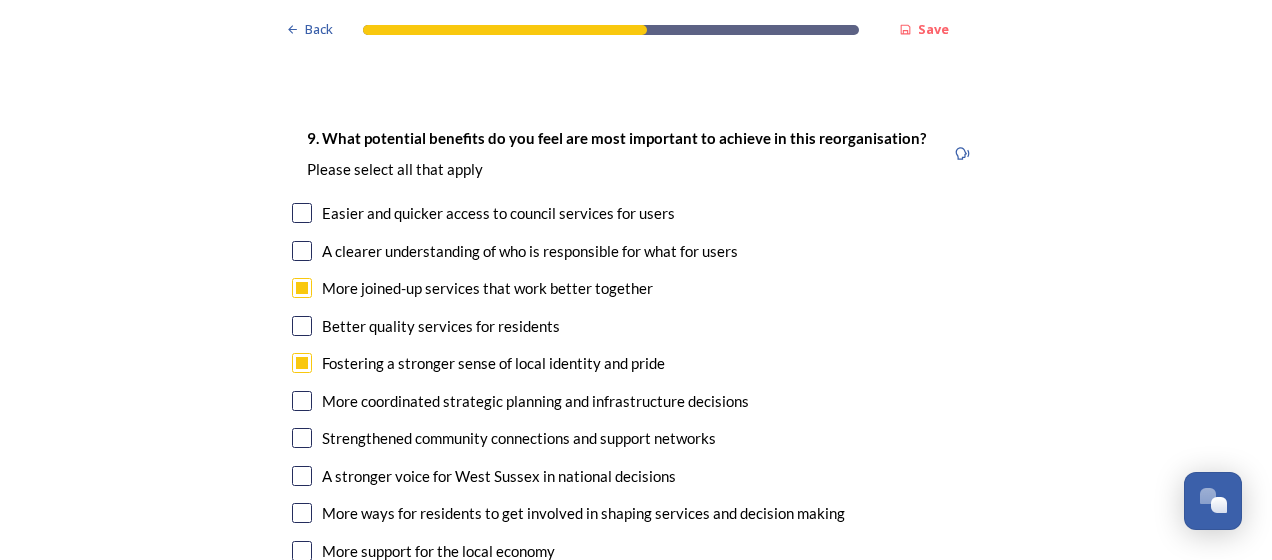 click on "More coordinated strategic planning and infrastructure decisions" at bounding box center [535, 401] 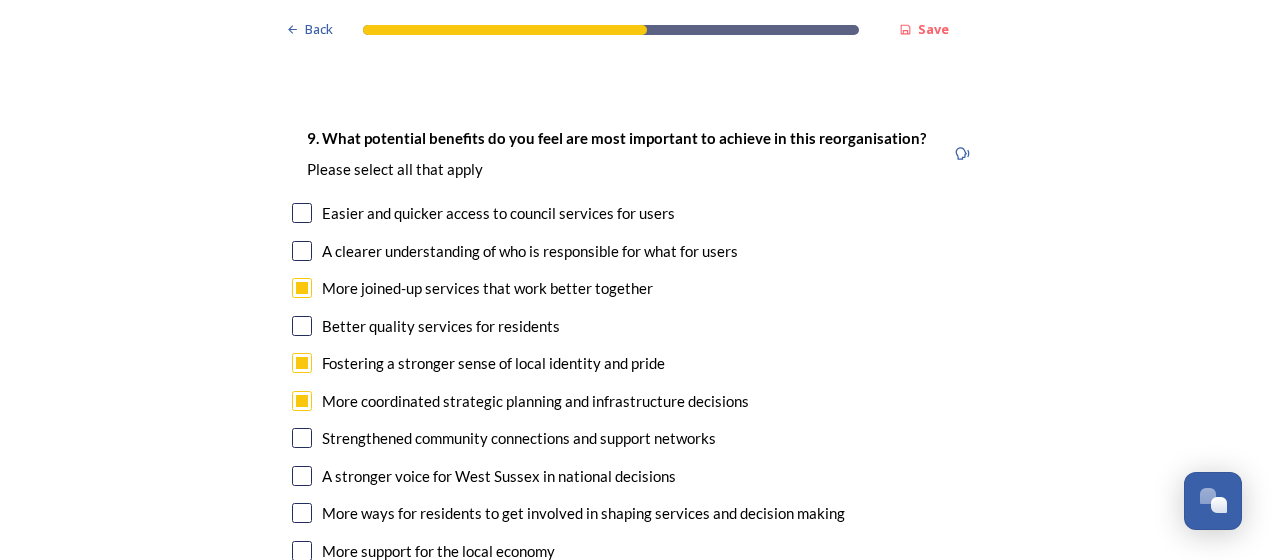 click on "More support for the local economy" at bounding box center (438, 551) 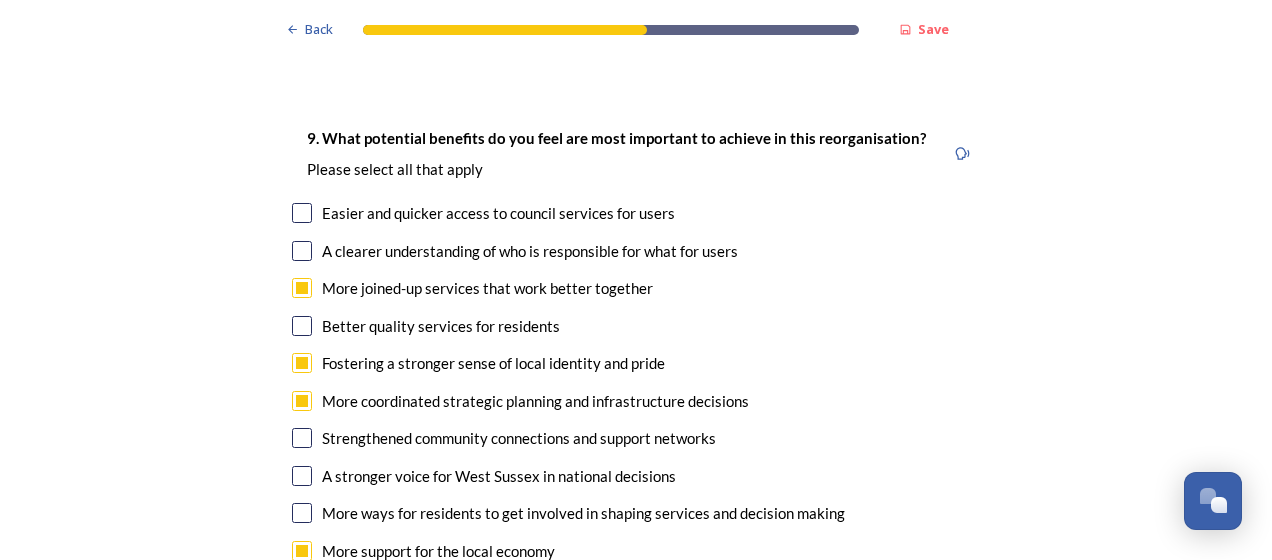 checkbox on "true" 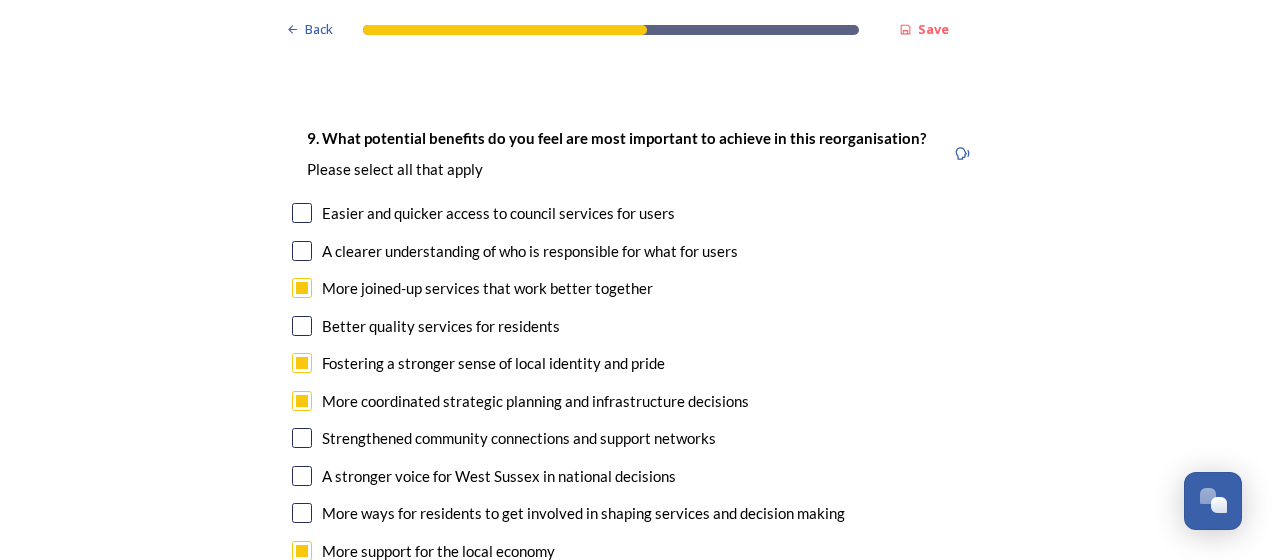 click on "More ways for residents to get involved in shaping services and decision making" at bounding box center [583, 513] 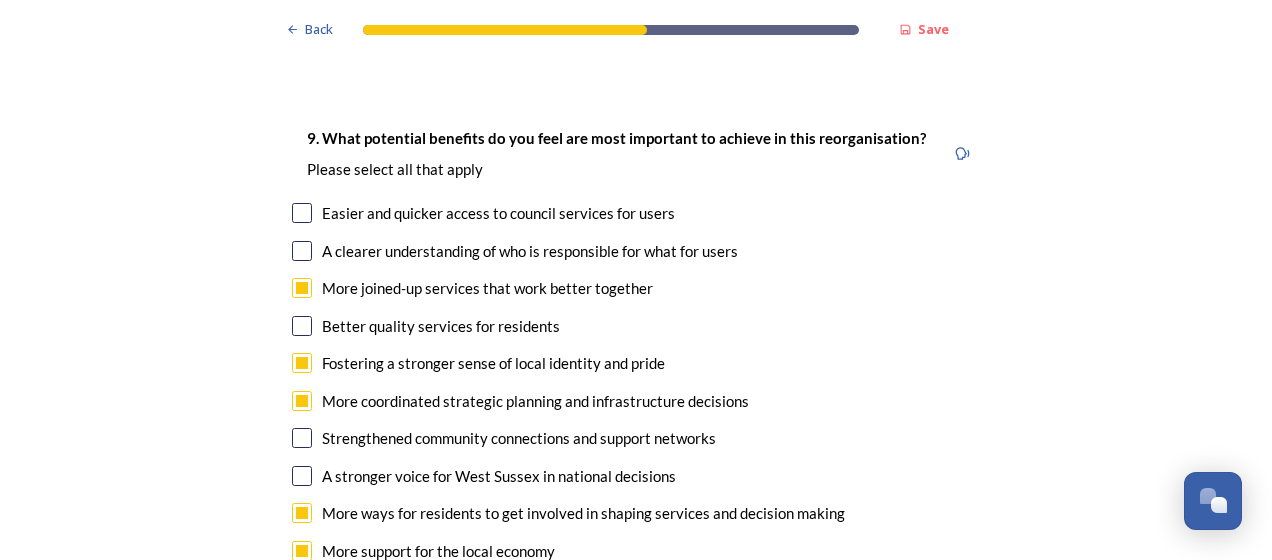 click on "More ways for residents to get involved in shaping services and decision making" at bounding box center (583, 513) 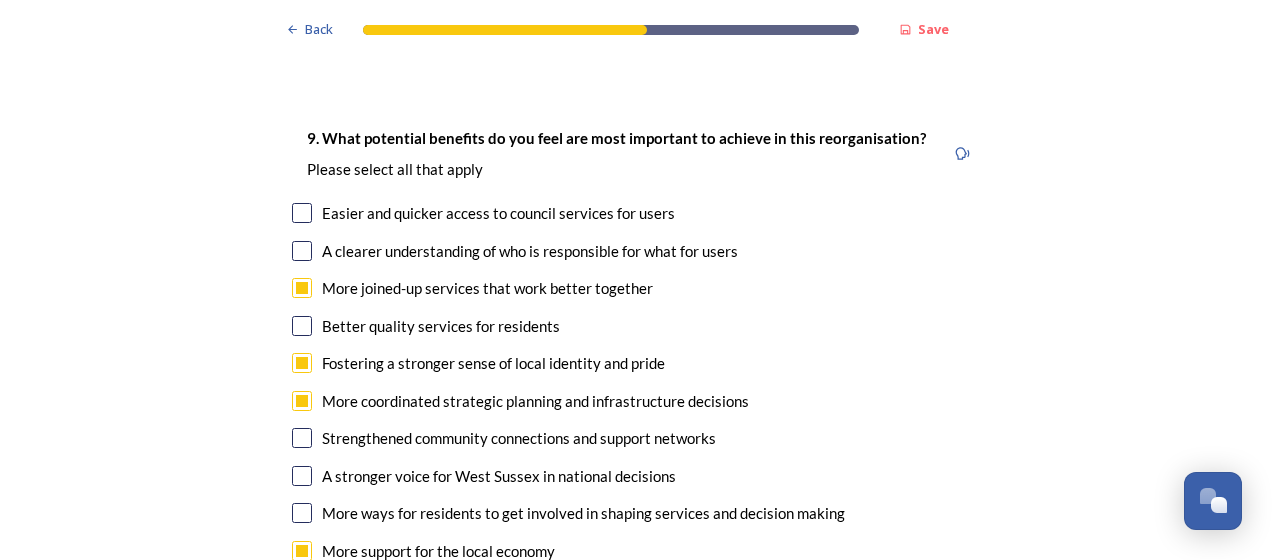 checkbox on "false" 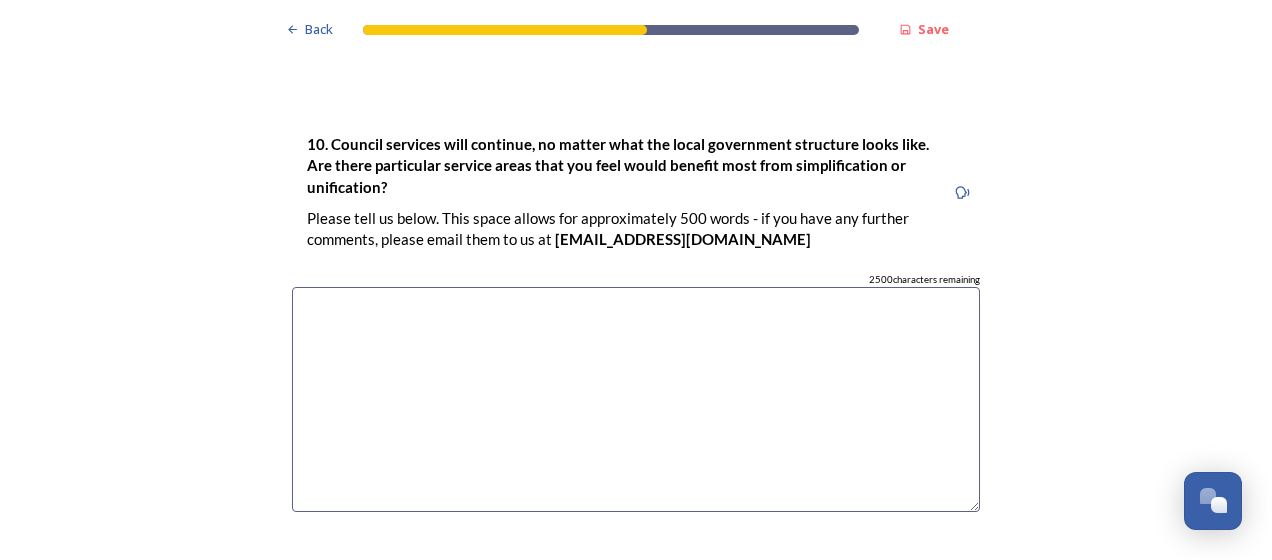 scroll, scrollTop: 5500, scrollLeft: 0, axis: vertical 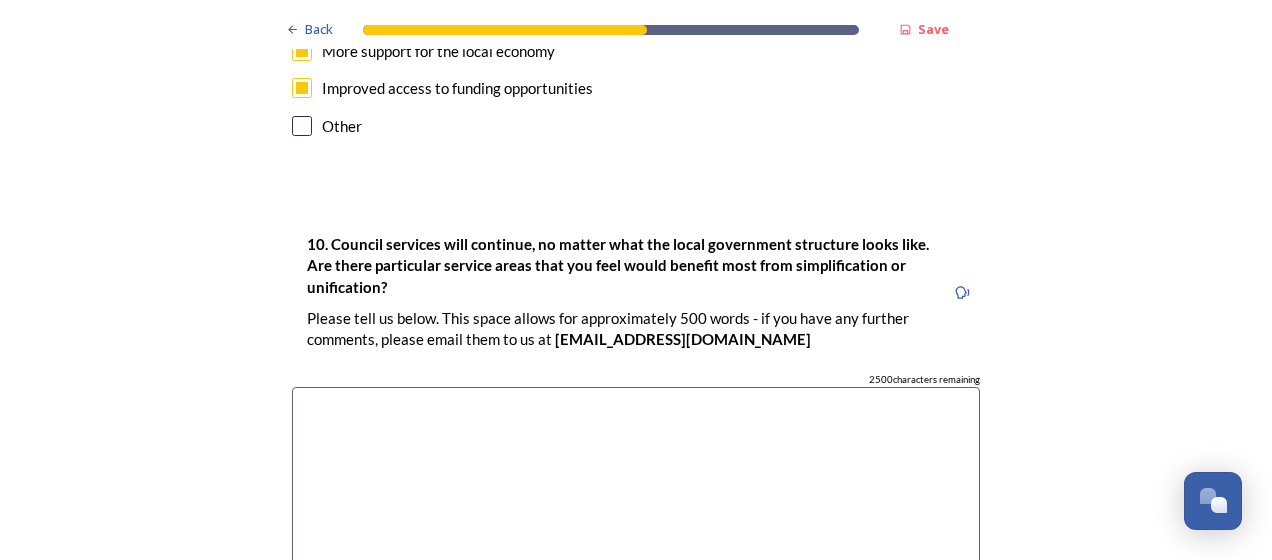 click at bounding box center [636, 499] 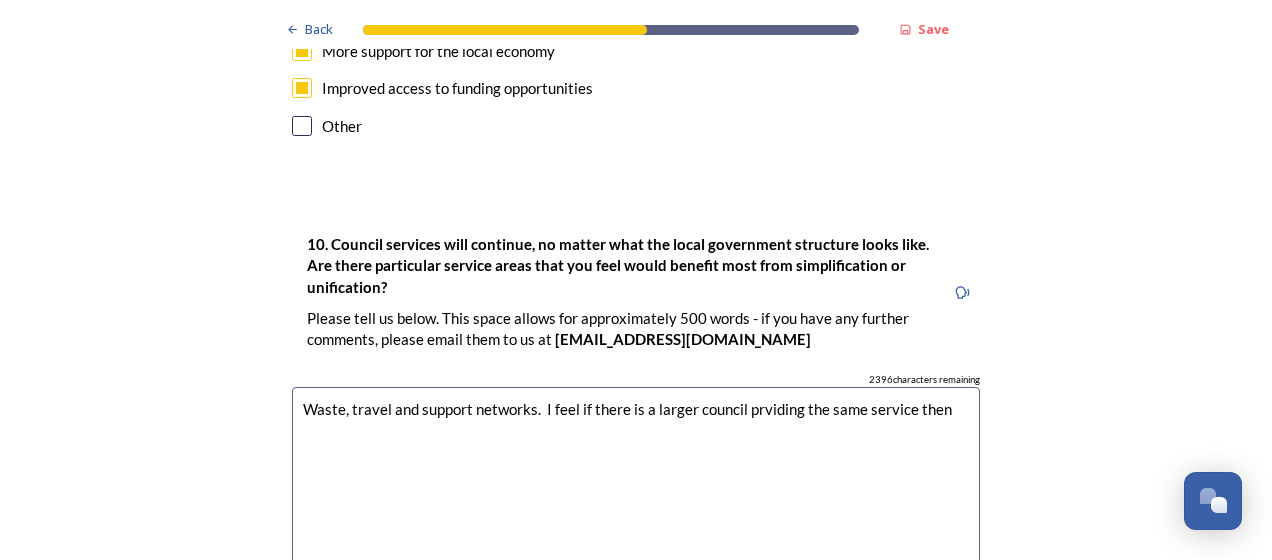 click on "Waste, travel and support networks.  I feel if there is a larger council prviding the same service then" at bounding box center (636, 499) 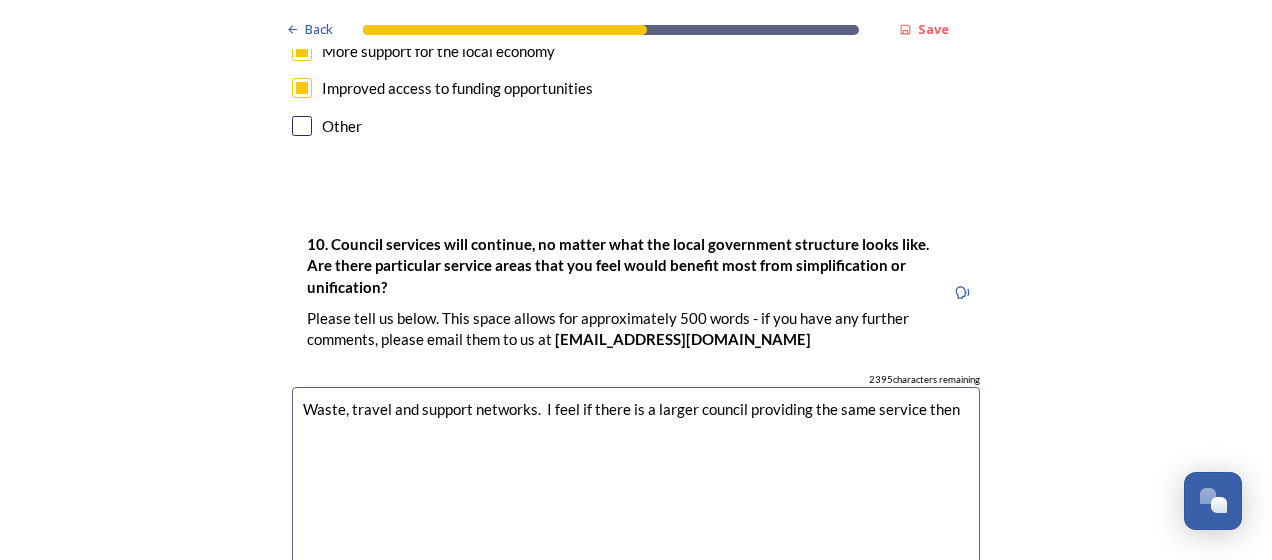 drag, startPoint x: 928, startPoint y: 307, endPoint x: 938, endPoint y: 313, distance: 11.661903 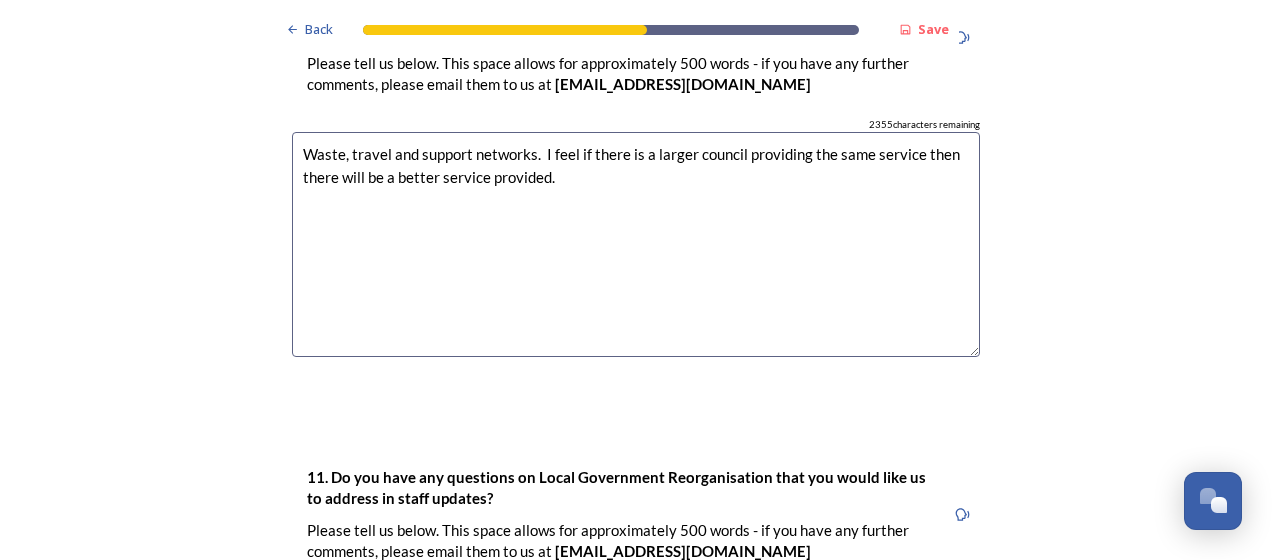 scroll, scrollTop: 6000, scrollLeft: 0, axis: vertical 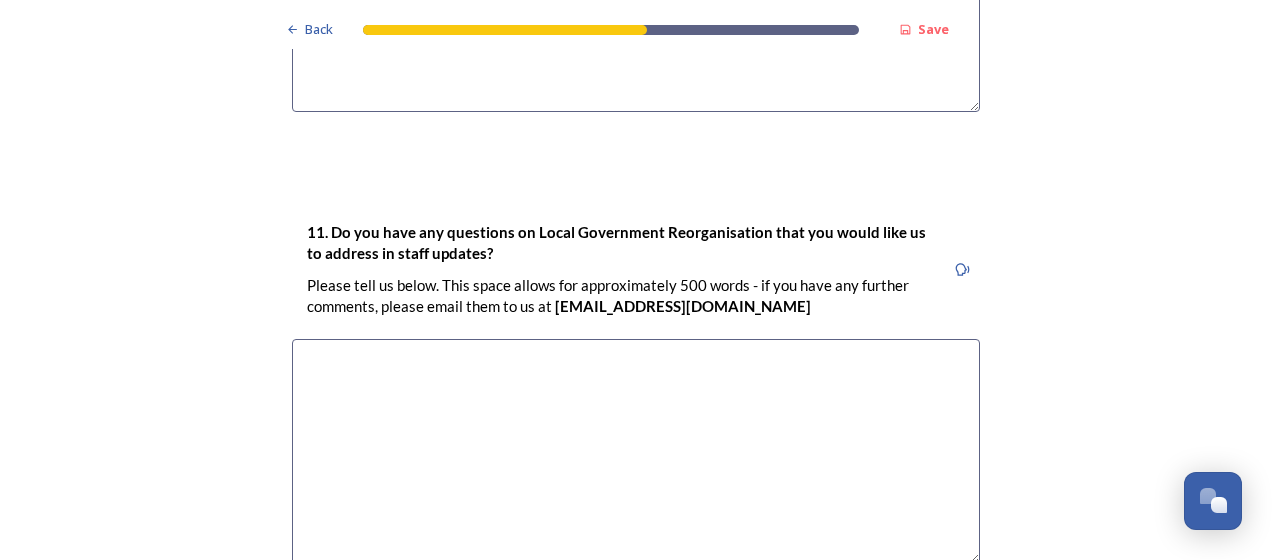 type on "Waste, travel and support networks.  I feel if there is a larger council providing the same service then there will be a better service provided." 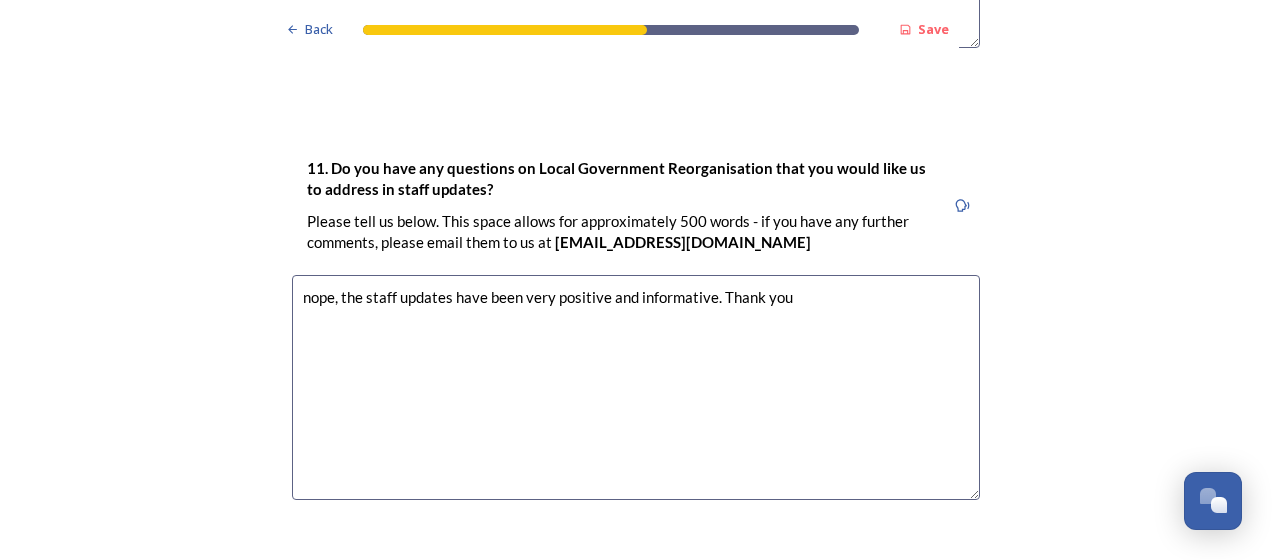 scroll, scrollTop: 6152, scrollLeft: 0, axis: vertical 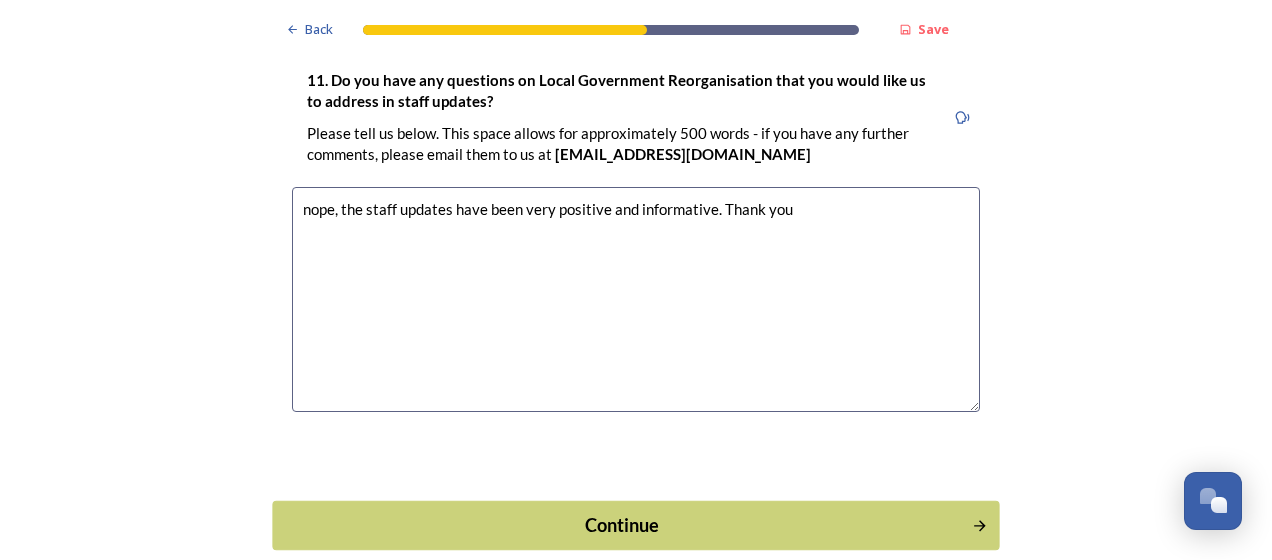 type on "nope, the staff updates have been very positive and informative. Thank you" 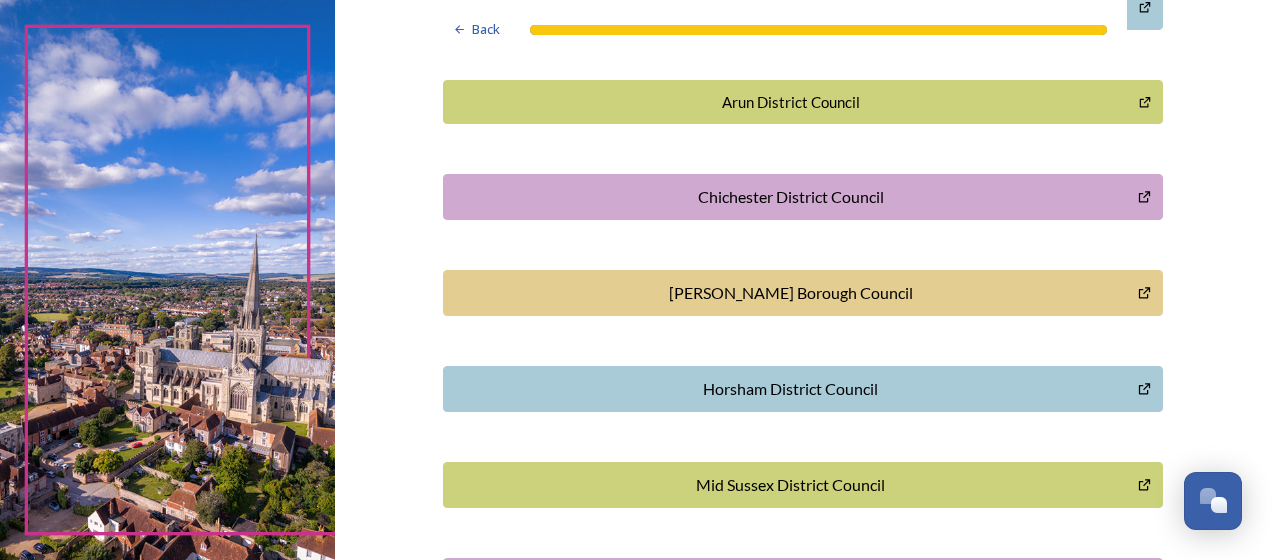 scroll, scrollTop: 600, scrollLeft: 0, axis: vertical 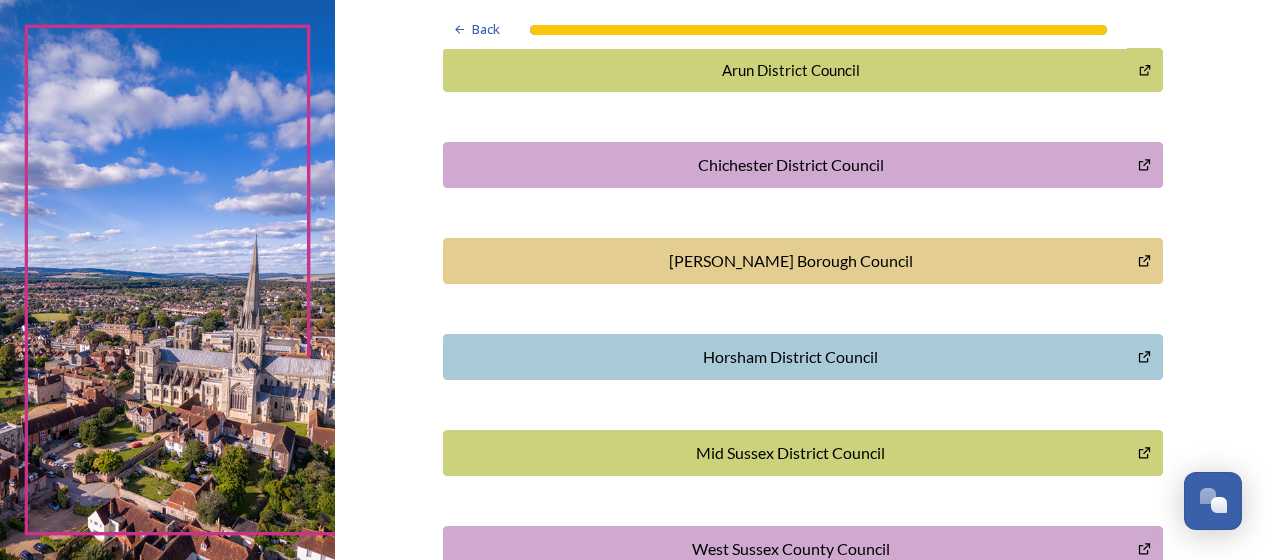 click on "Mid Sussex District Council" at bounding box center (790, 453) 